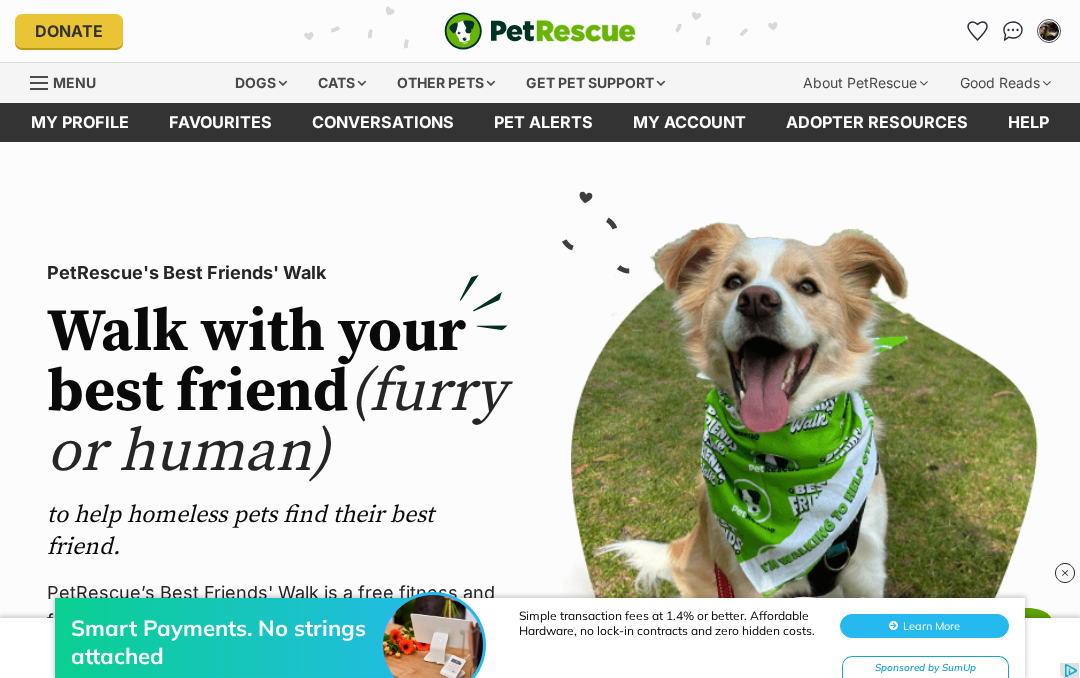 scroll, scrollTop: 0, scrollLeft: 0, axis: both 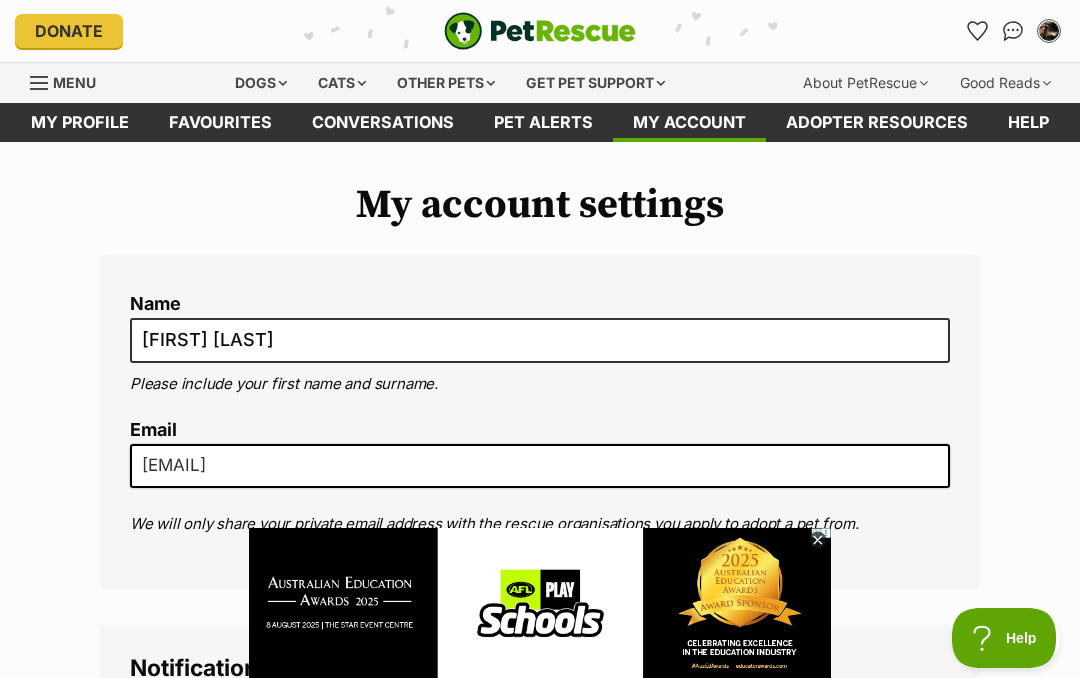 click 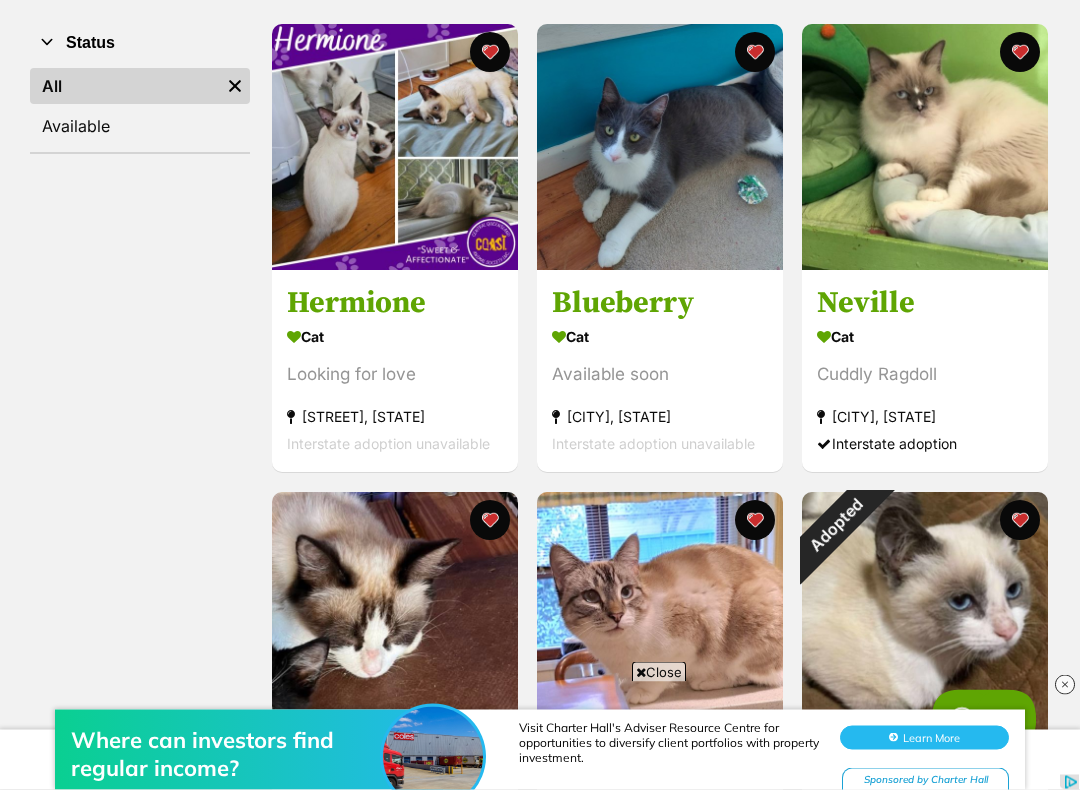 scroll, scrollTop: 387, scrollLeft: 0, axis: vertical 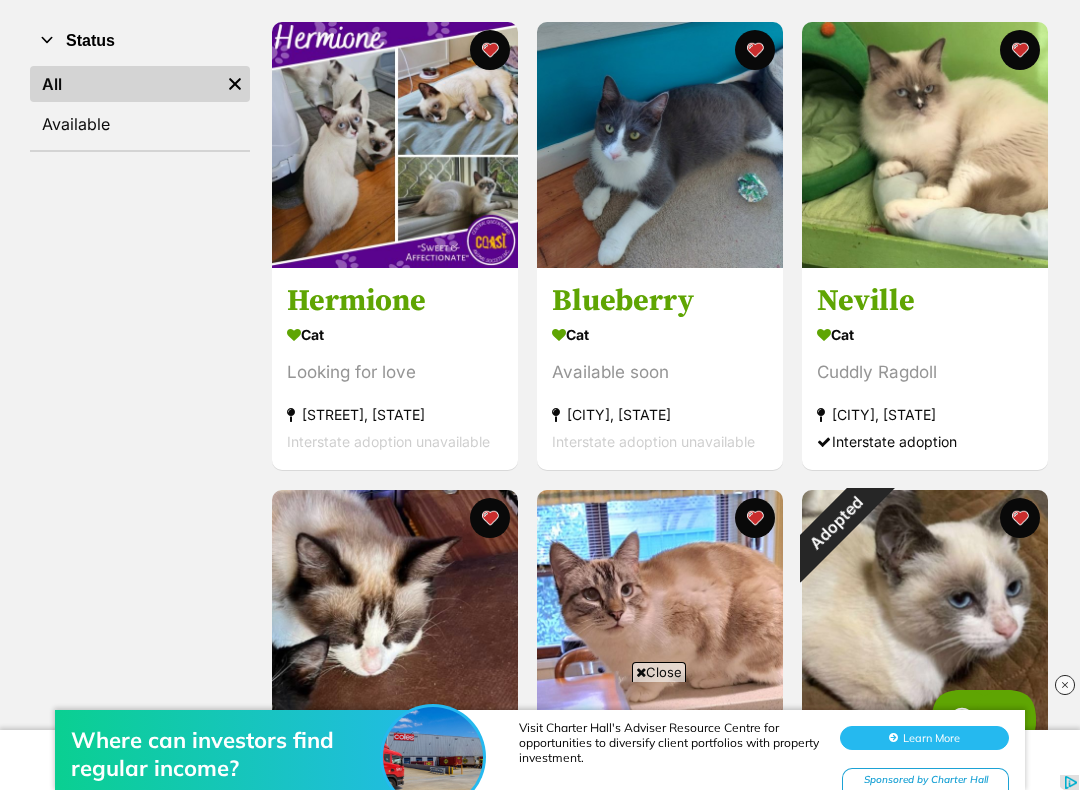 click at bounding box center [925, 145] 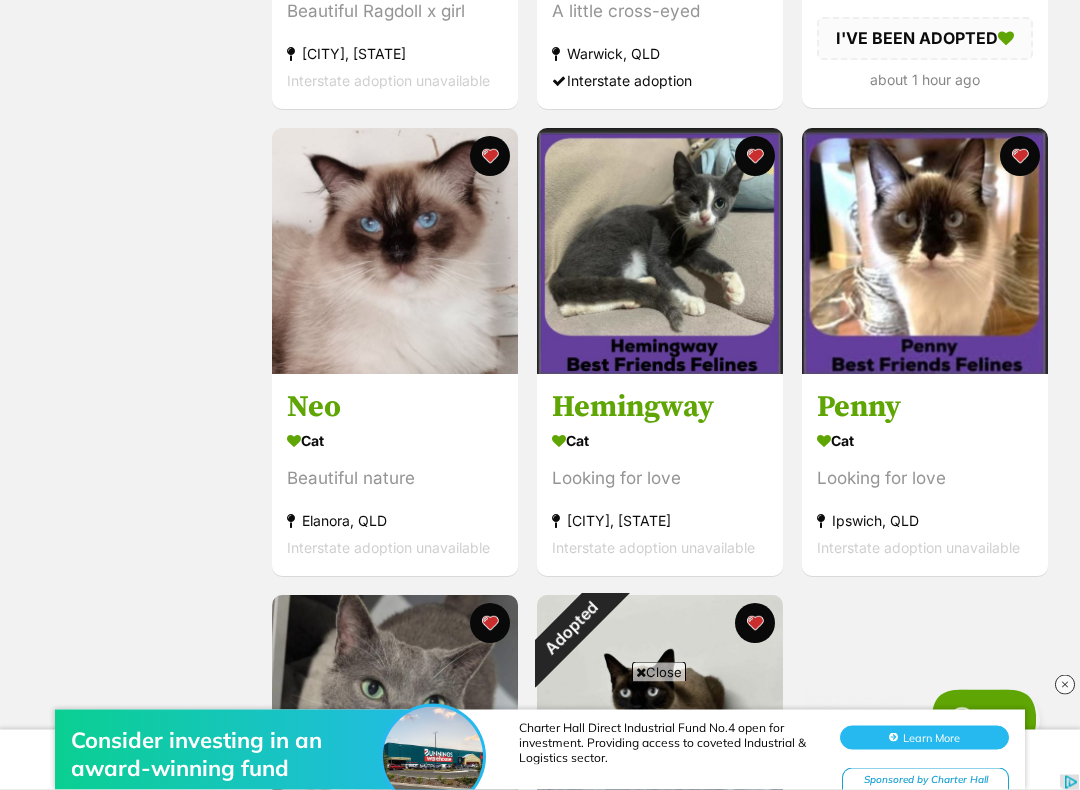 scroll, scrollTop: 1213, scrollLeft: 0, axis: vertical 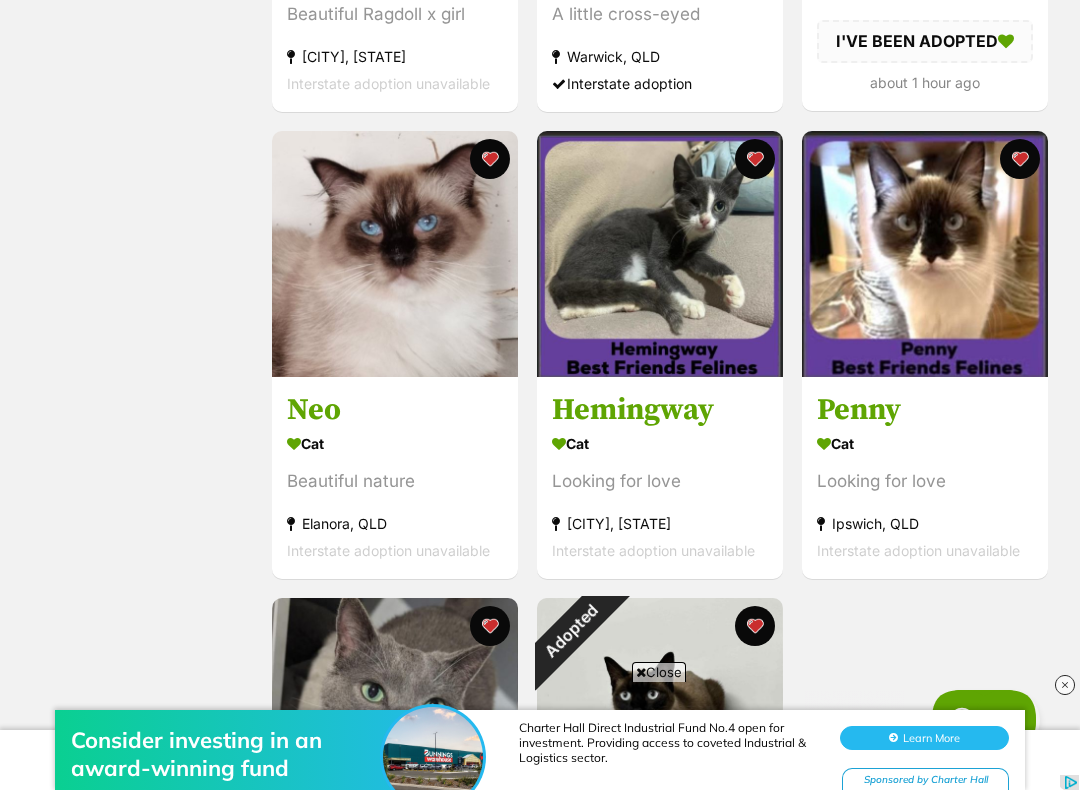 click at bounding box center (925, 254) 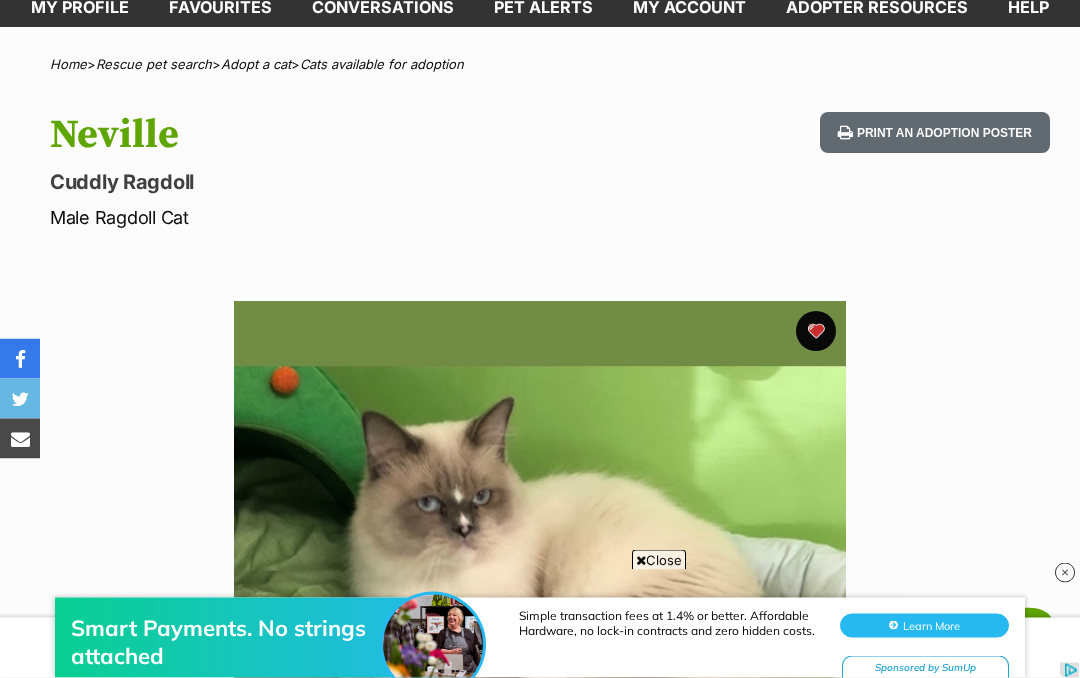 scroll, scrollTop: 0, scrollLeft: 0, axis: both 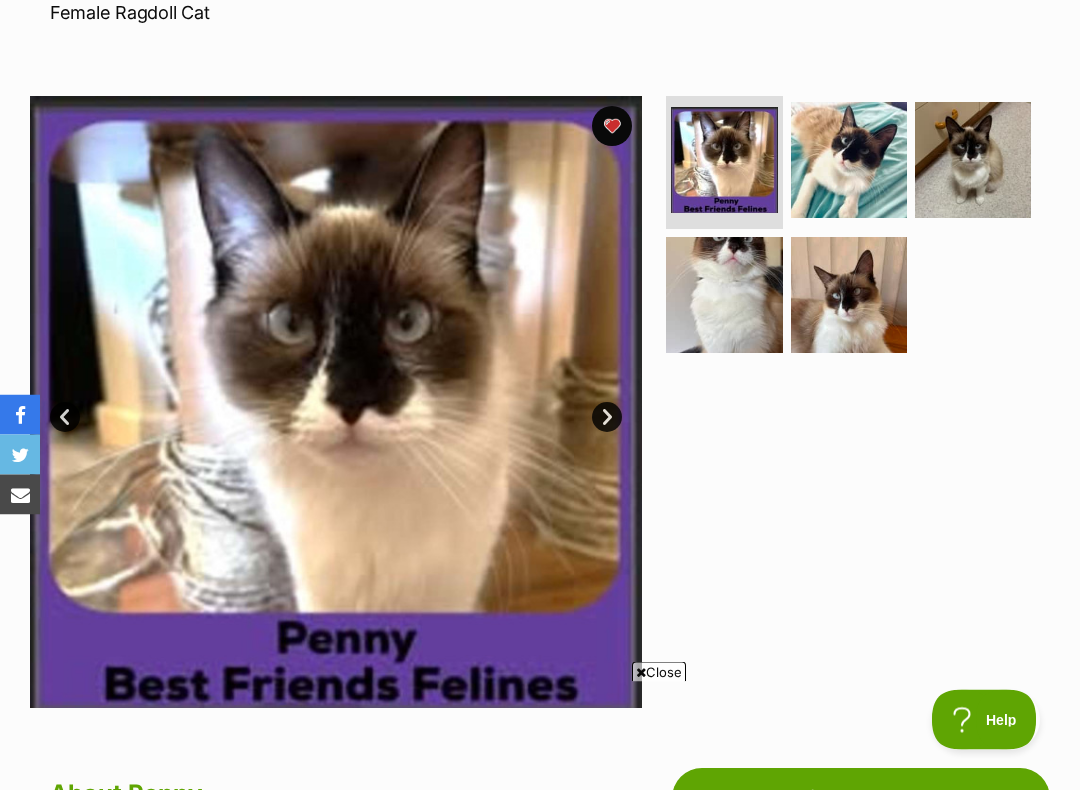 click on "Next" at bounding box center [607, 418] 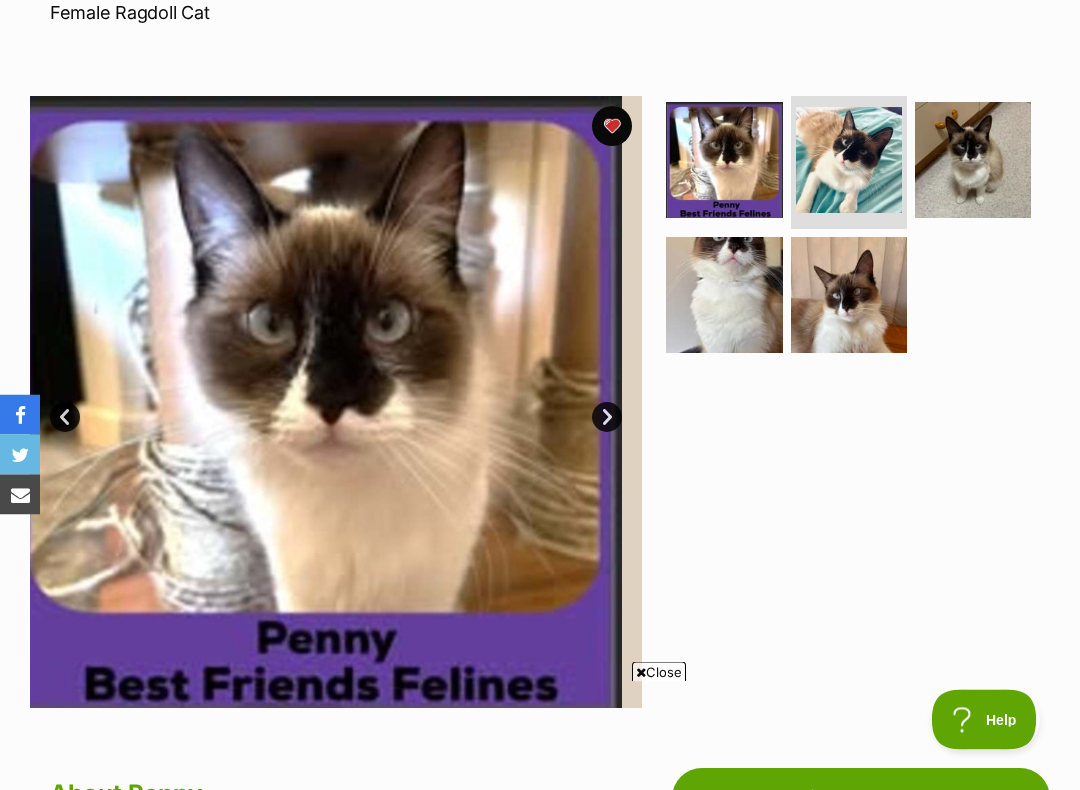 scroll, scrollTop: 320, scrollLeft: 0, axis: vertical 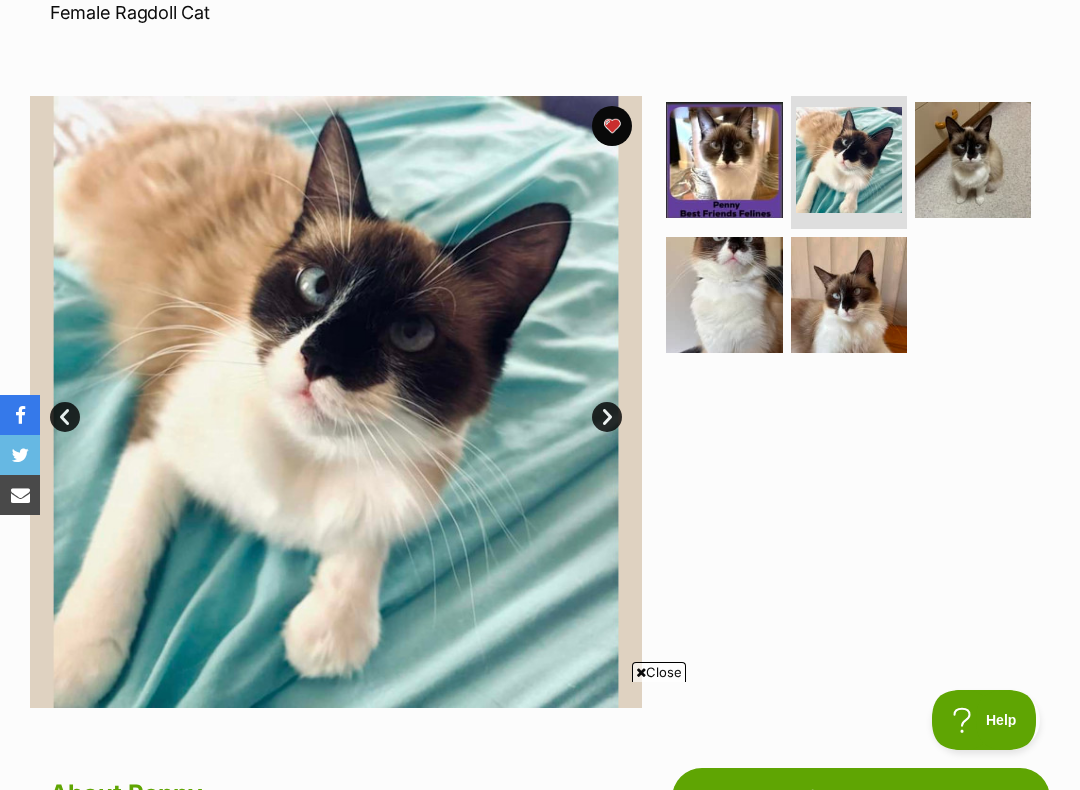 click on "Next" at bounding box center (607, 417) 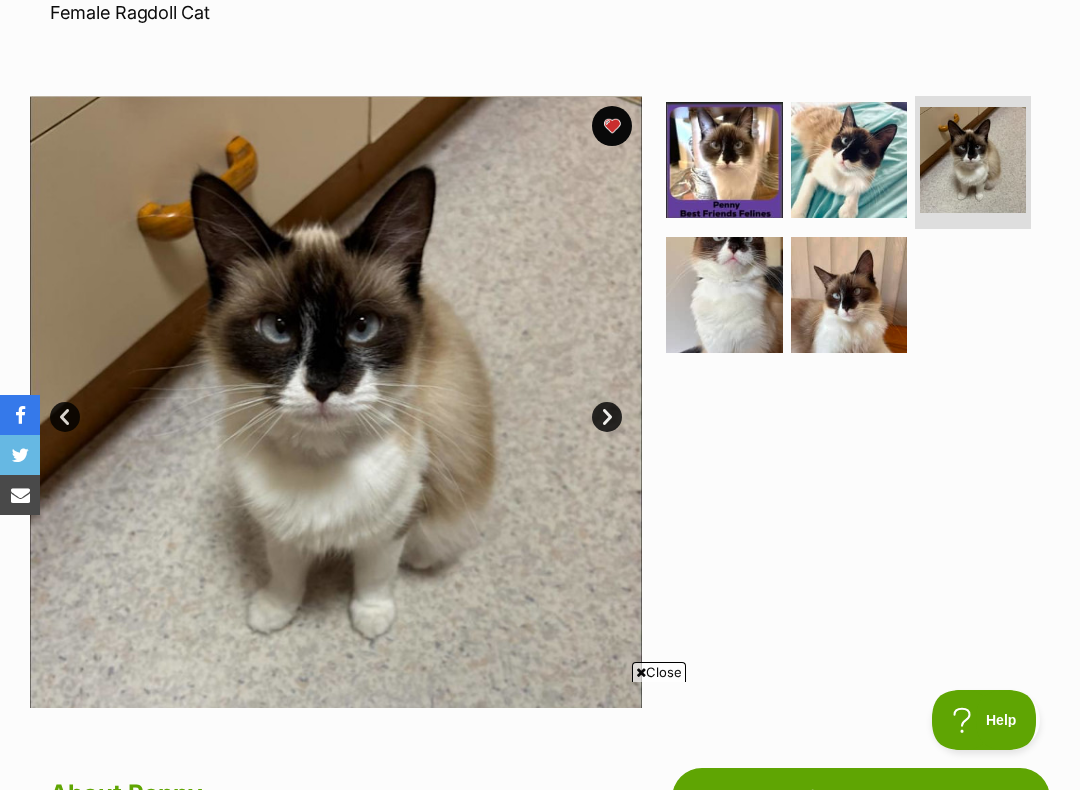 click on "Next" at bounding box center [607, 417] 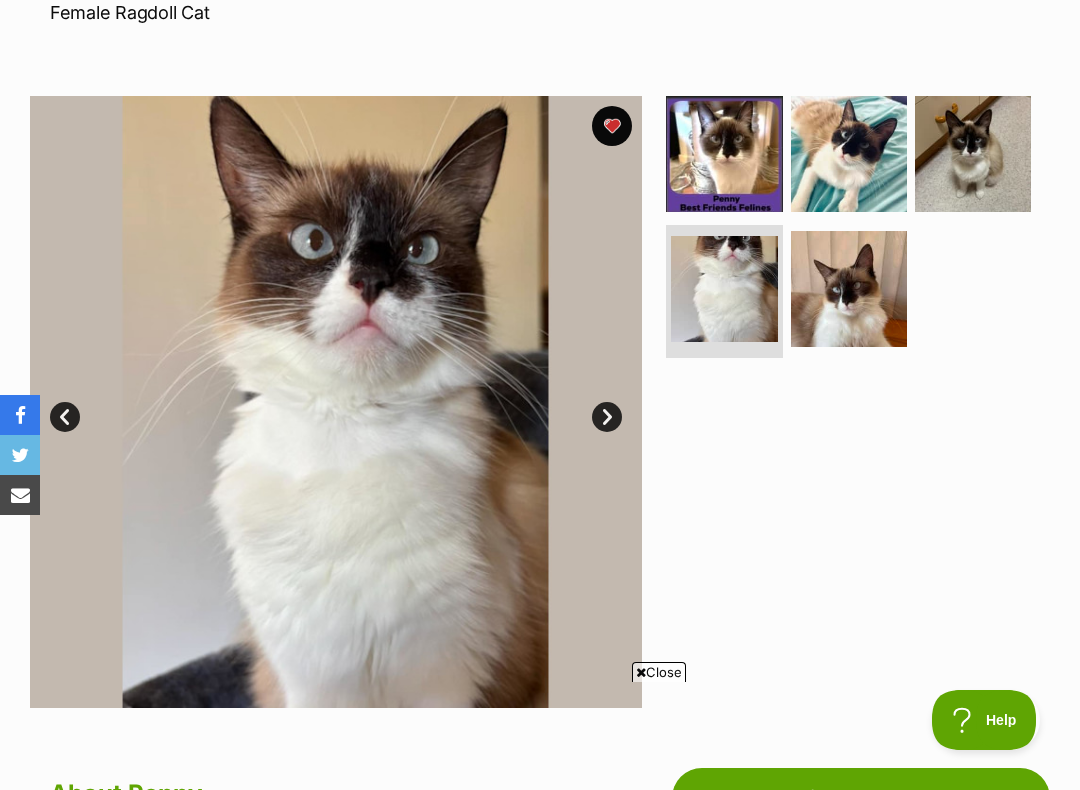click on "Next" at bounding box center (607, 417) 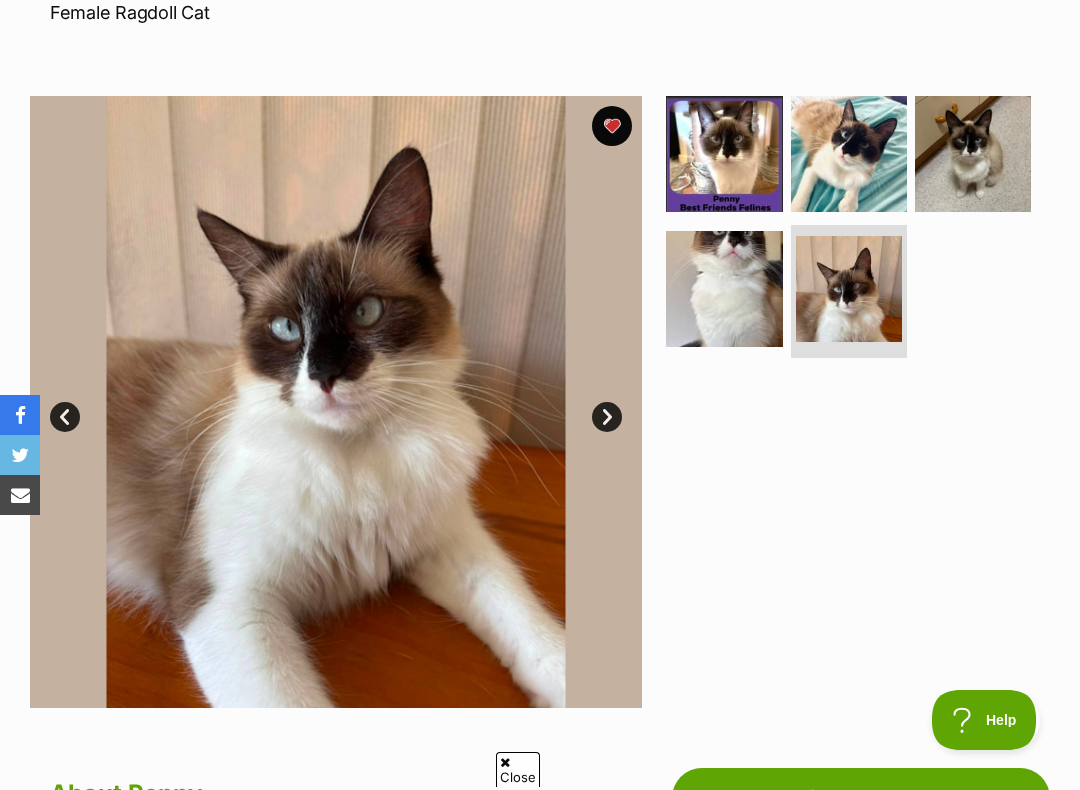 scroll, scrollTop: 0, scrollLeft: 0, axis: both 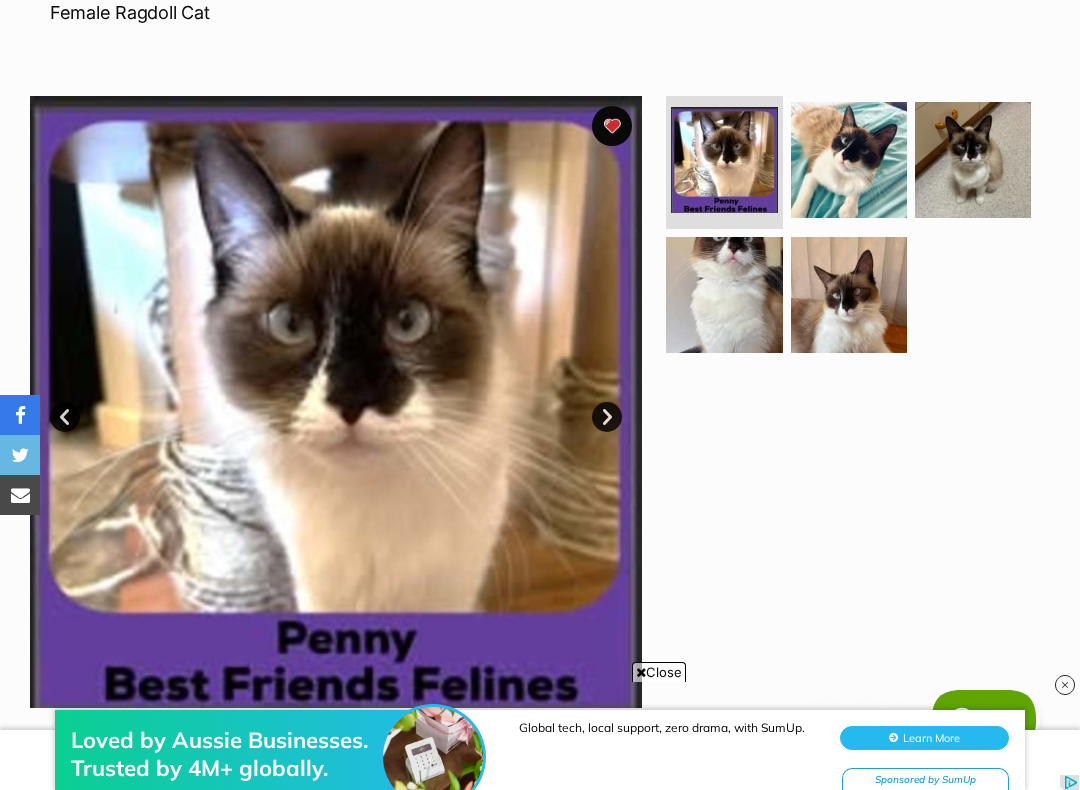 click on "Next" at bounding box center (607, 417) 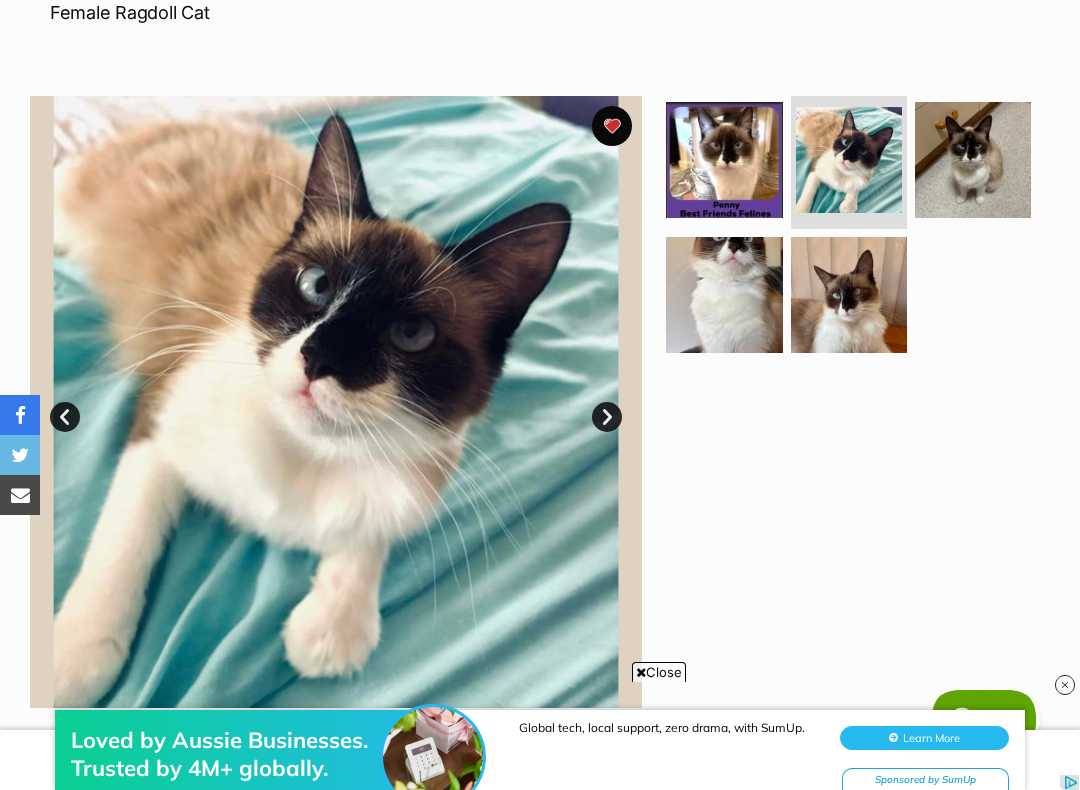 click on "Next" at bounding box center [607, 417] 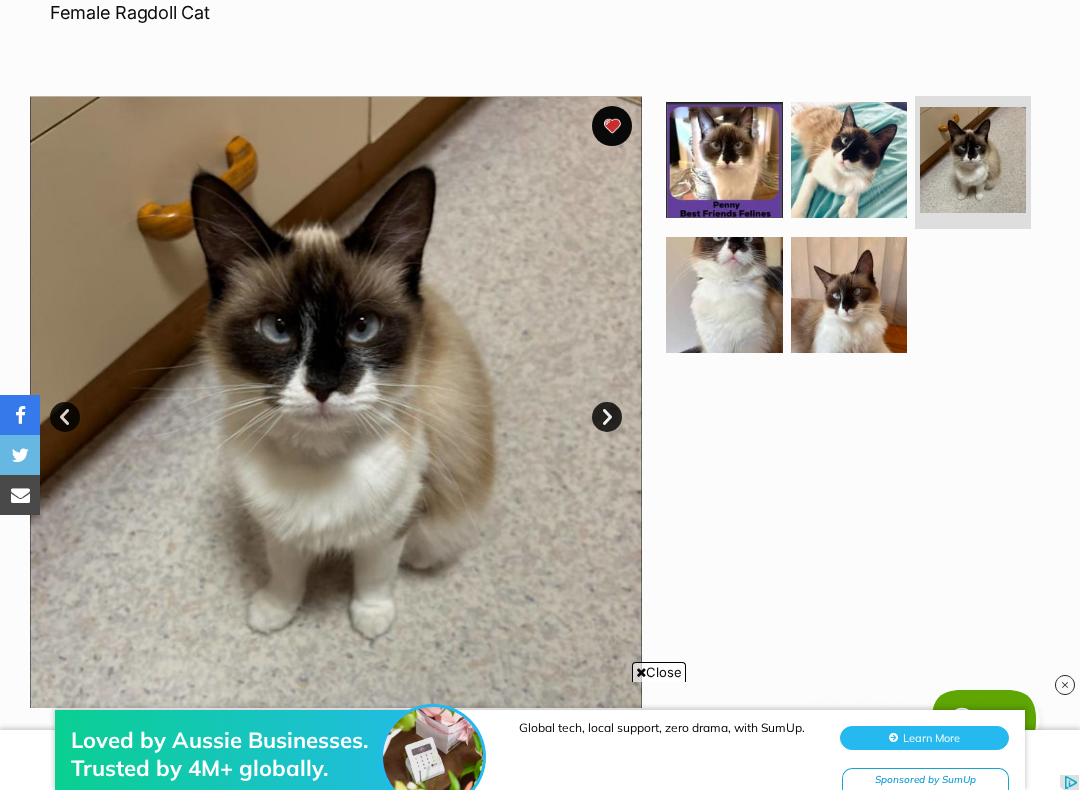 click on "Next" at bounding box center [607, 417] 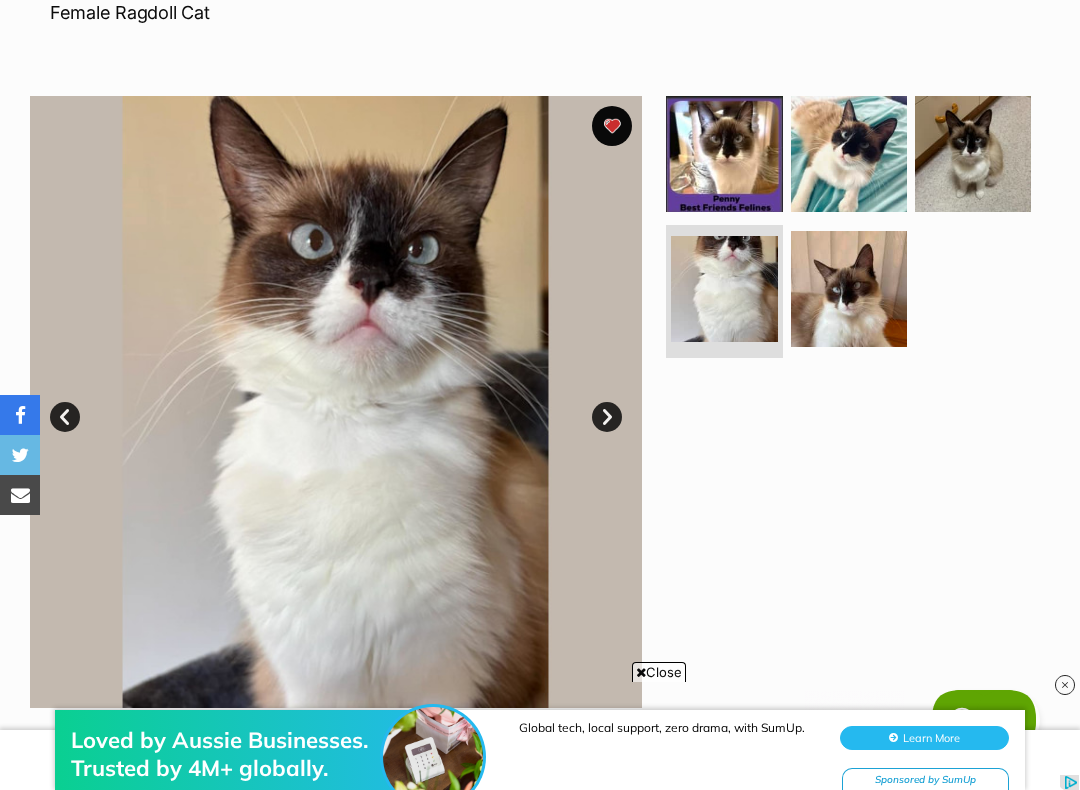 click on "Next" at bounding box center [607, 417] 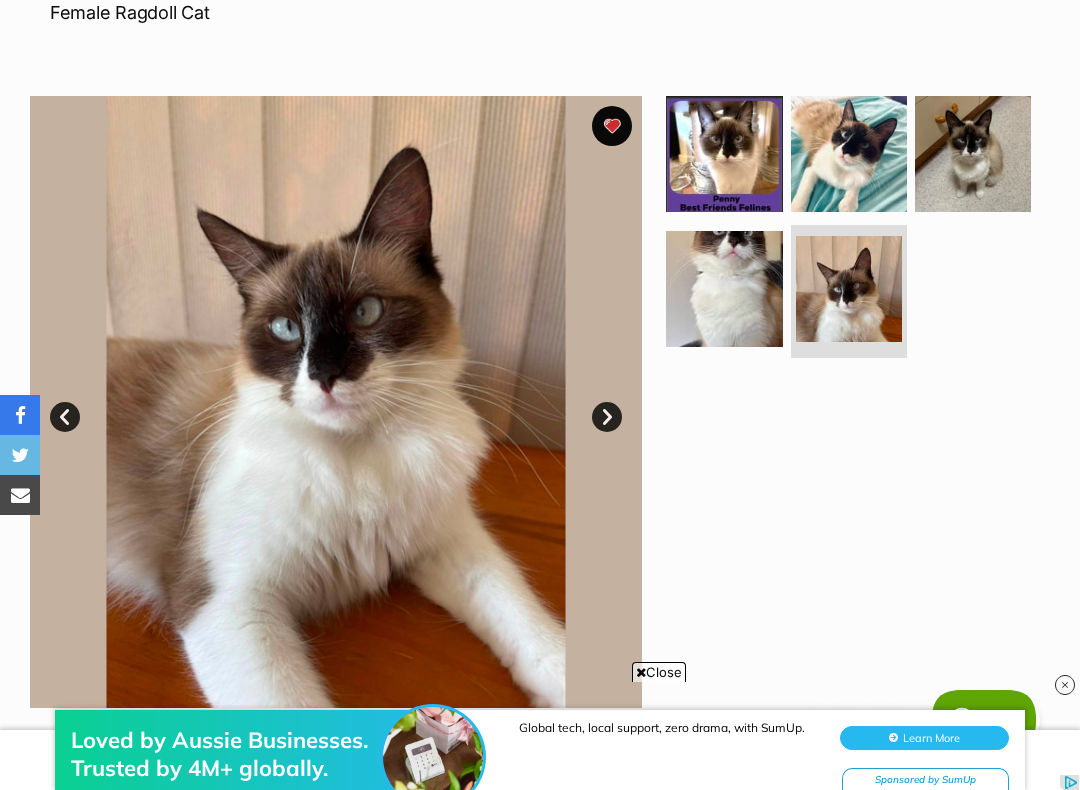 click on "Next" at bounding box center (607, 417) 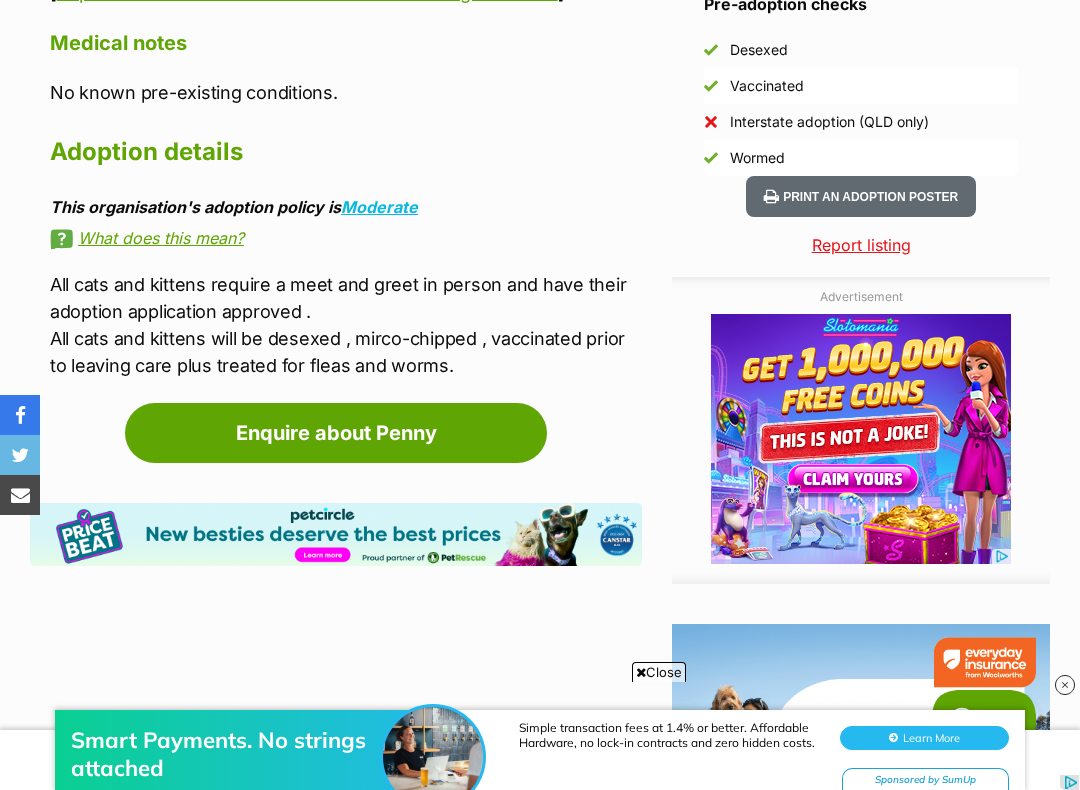 scroll, scrollTop: 1800, scrollLeft: 0, axis: vertical 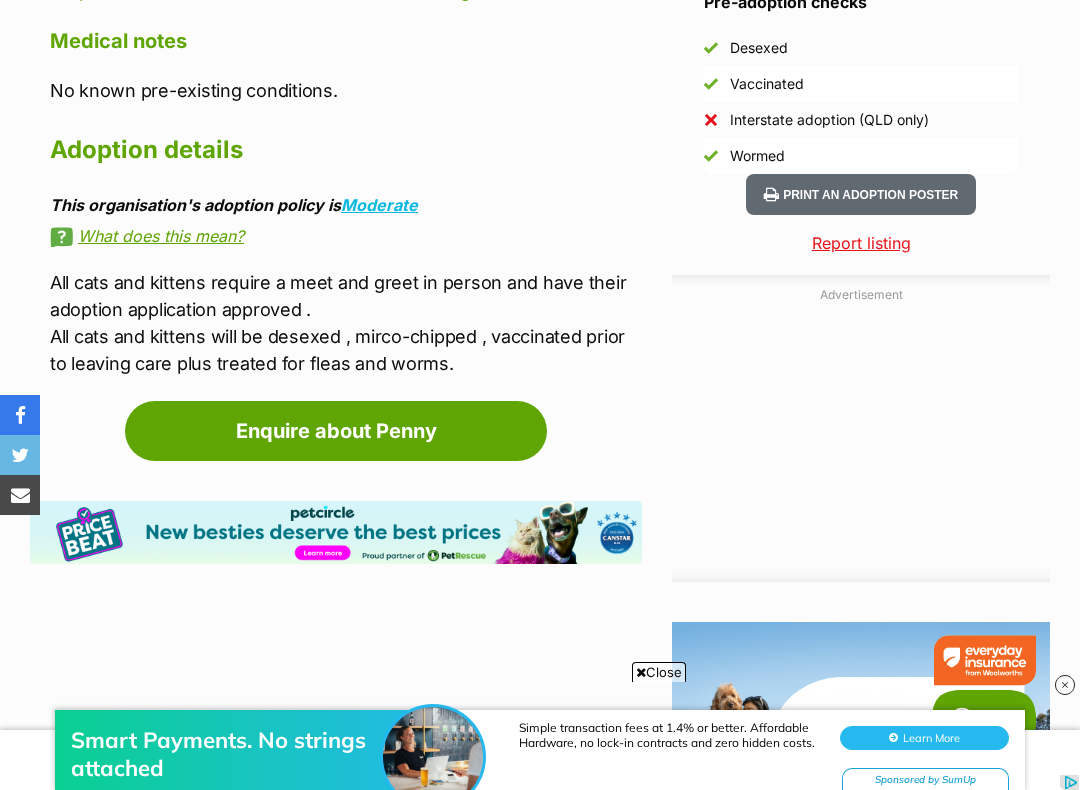 click on "Enquire about Penny" at bounding box center (336, 431) 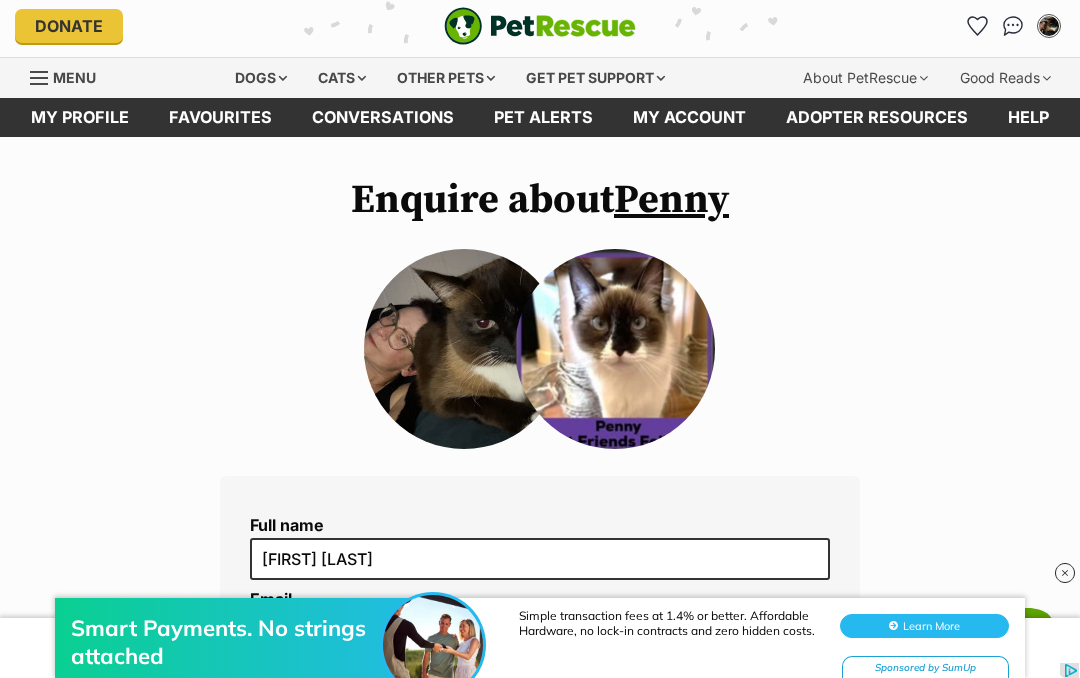 scroll, scrollTop: 4, scrollLeft: 0, axis: vertical 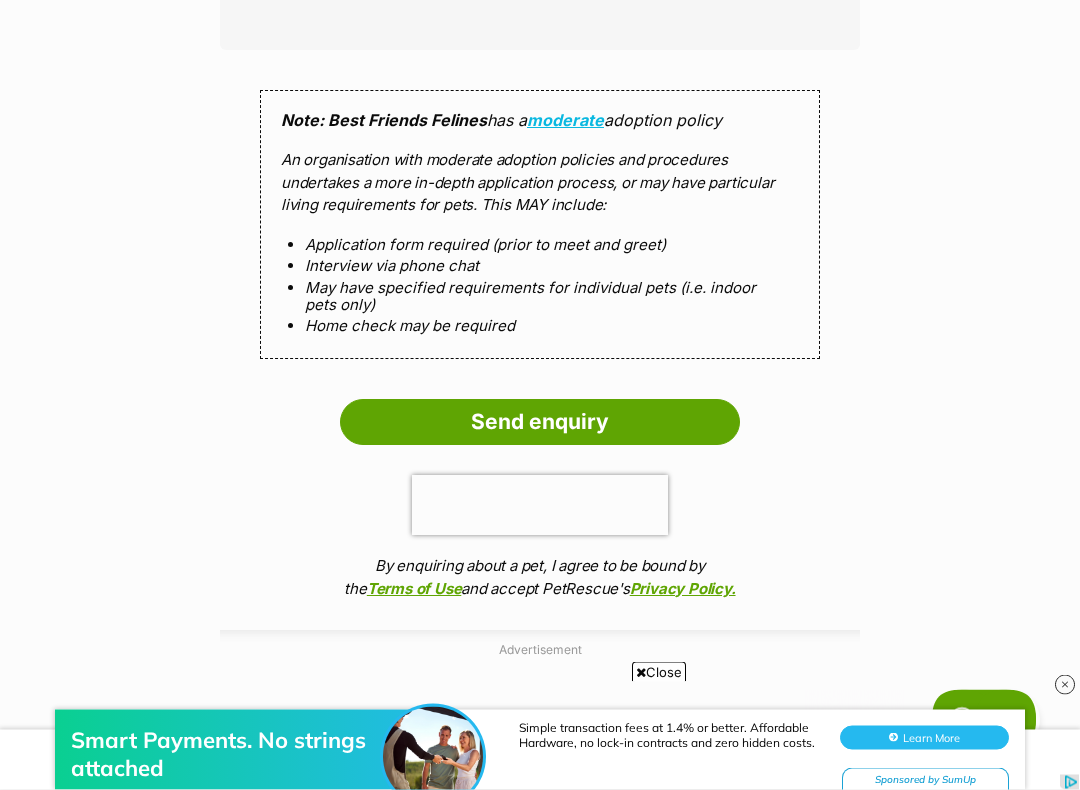 click on "Send enquiry" at bounding box center (540, 423) 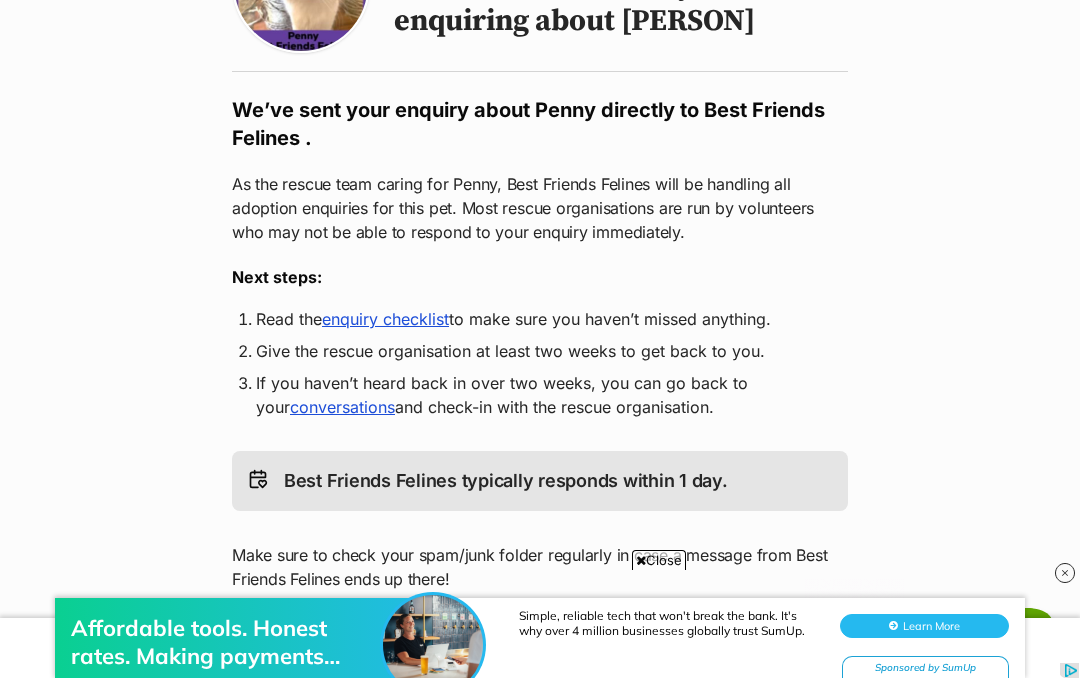 scroll, scrollTop: 266, scrollLeft: 0, axis: vertical 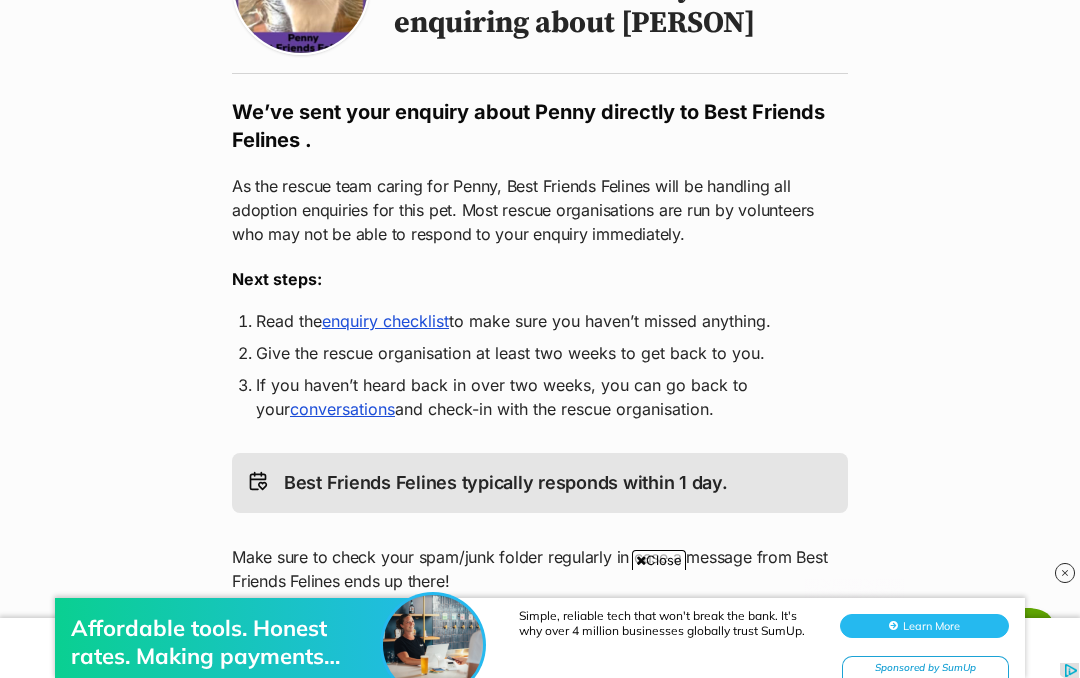click on "enquiry checklist" at bounding box center [385, 321] 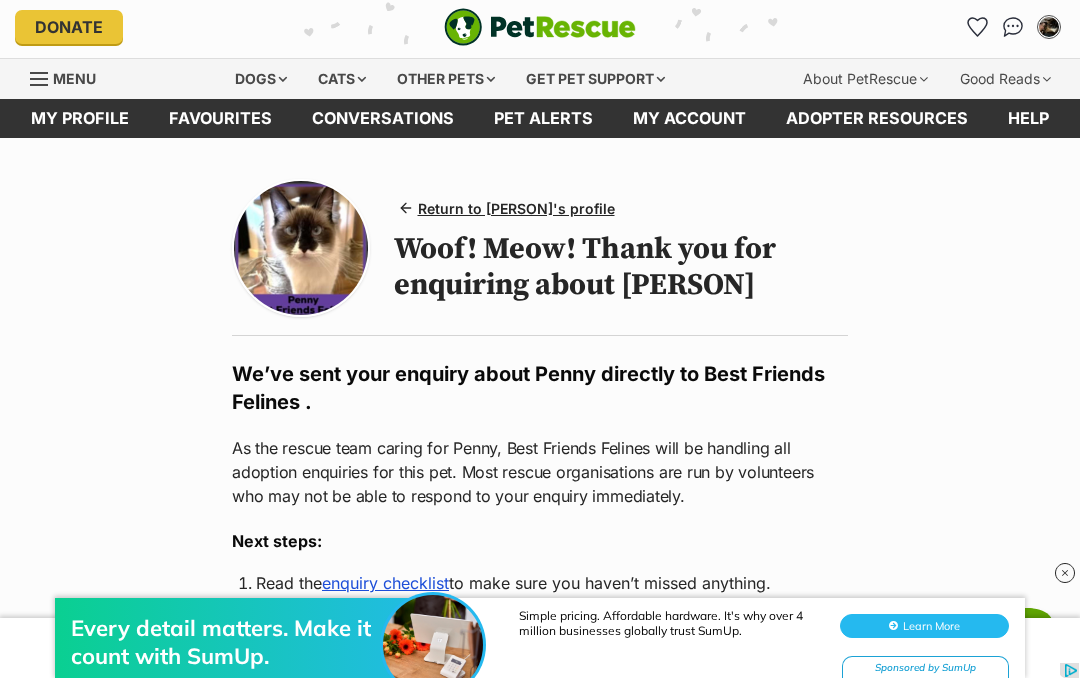 scroll, scrollTop: 0, scrollLeft: 0, axis: both 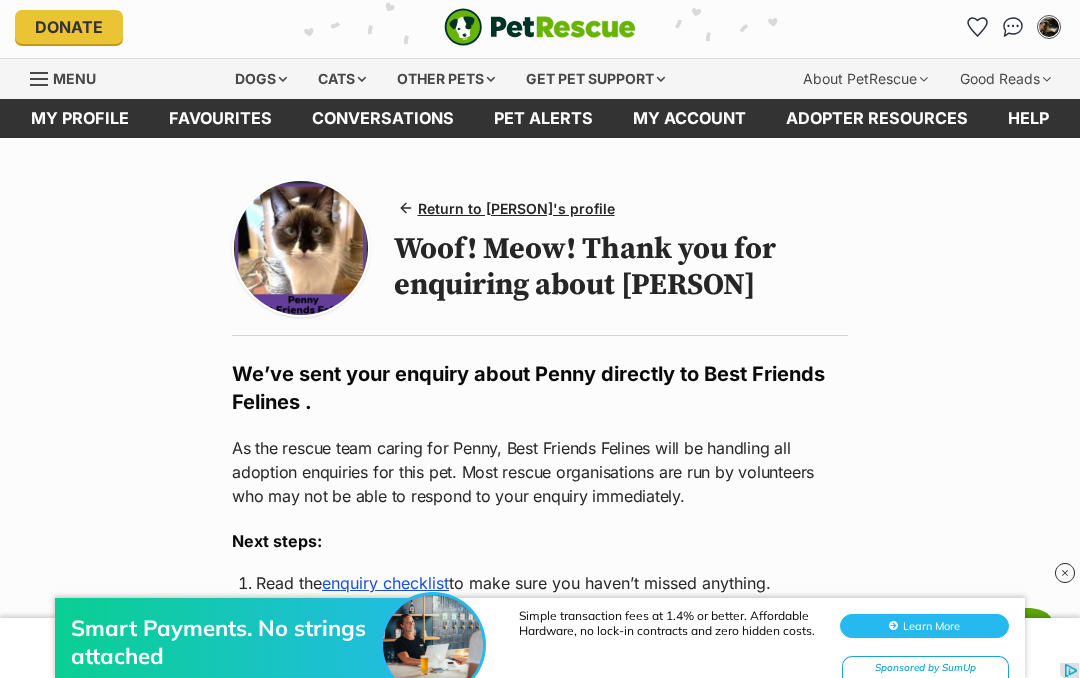 click on "My account" at bounding box center (689, 118) 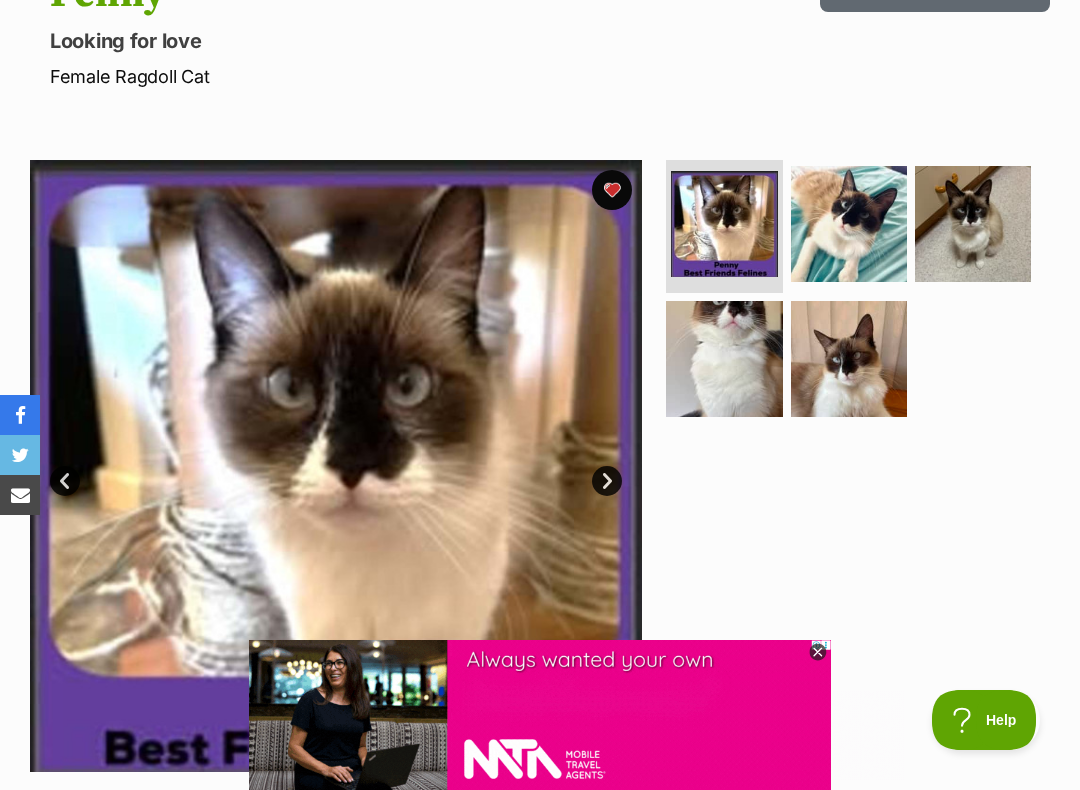 scroll, scrollTop: 508, scrollLeft: 0, axis: vertical 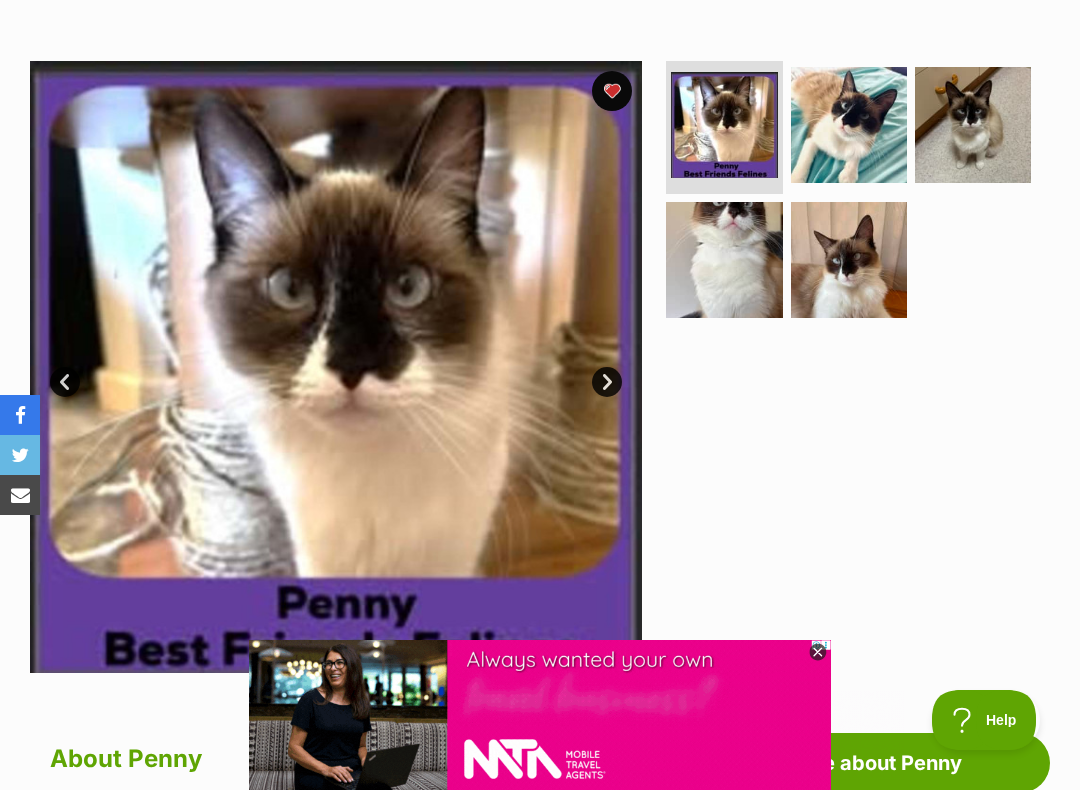 click on "Next" at bounding box center [607, 382] 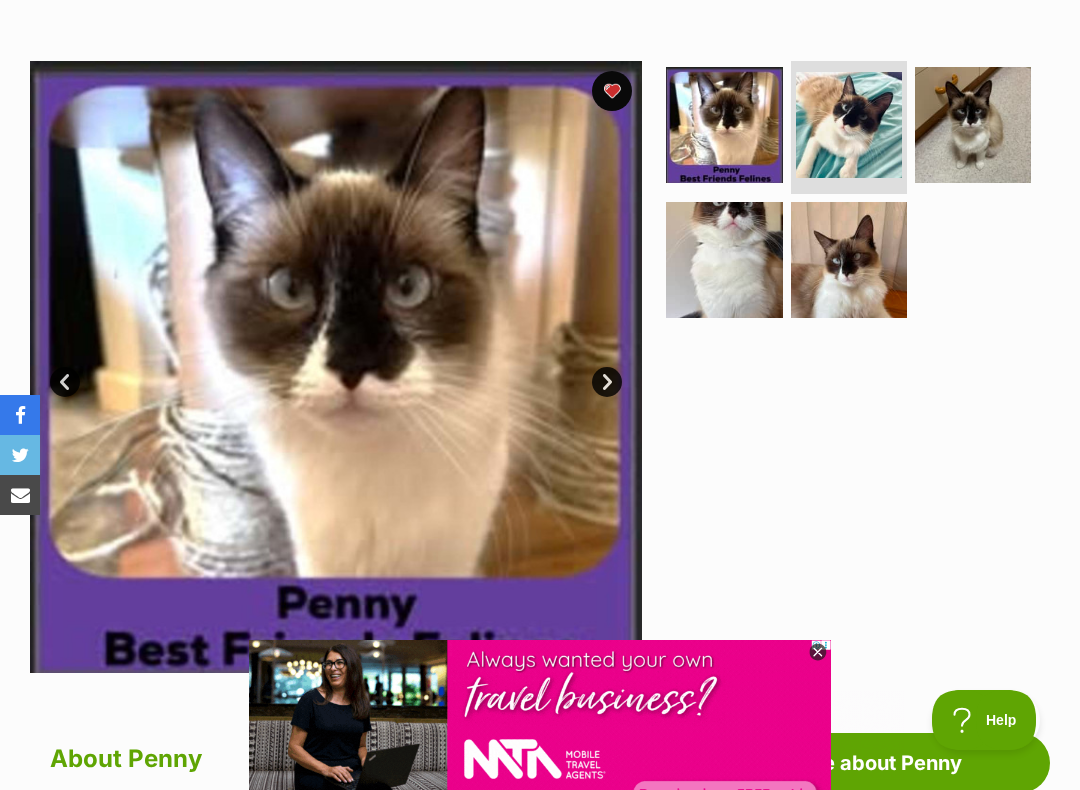 scroll, scrollTop: 0, scrollLeft: 0, axis: both 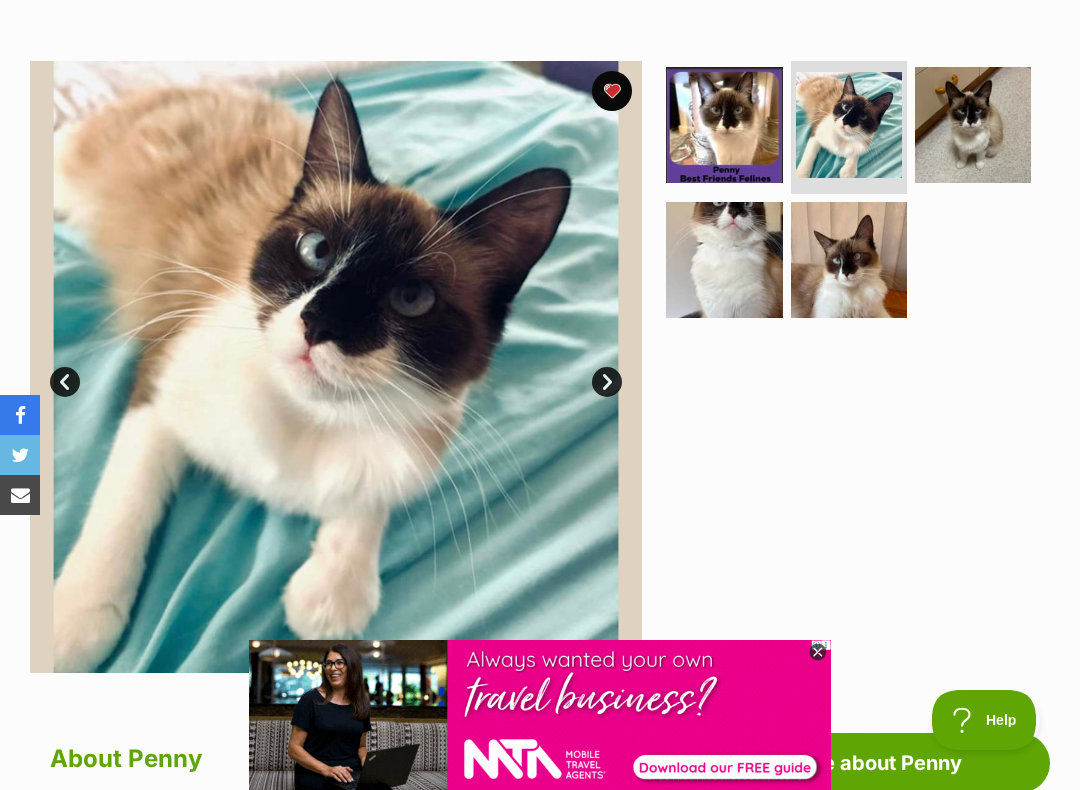 click on "Next" at bounding box center (607, 382) 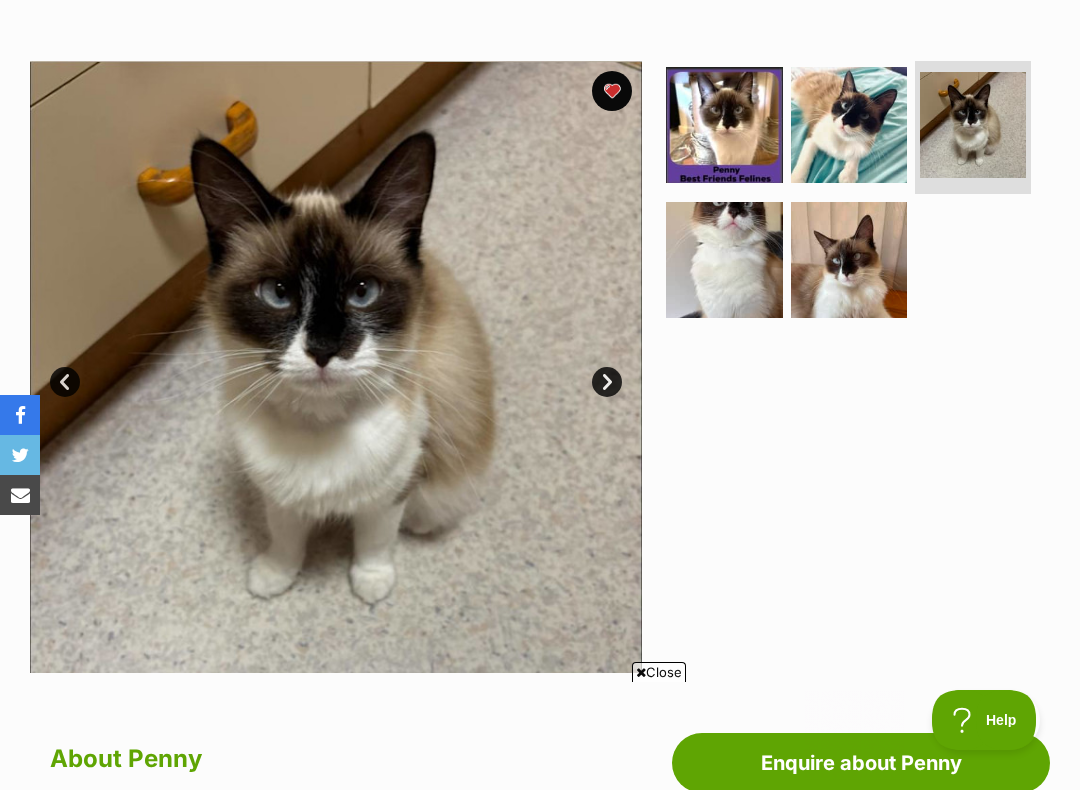 scroll, scrollTop: 0, scrollLeft: 0, axis: both 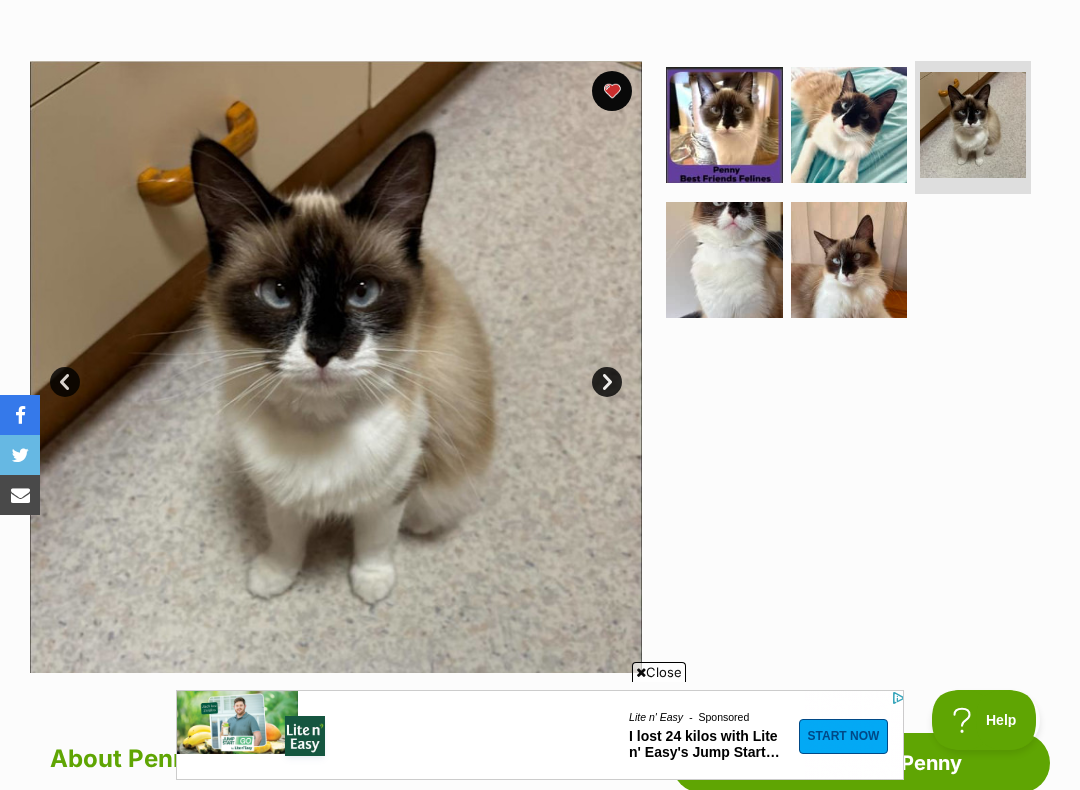 click on "Next" at bounding box center (607, 382) 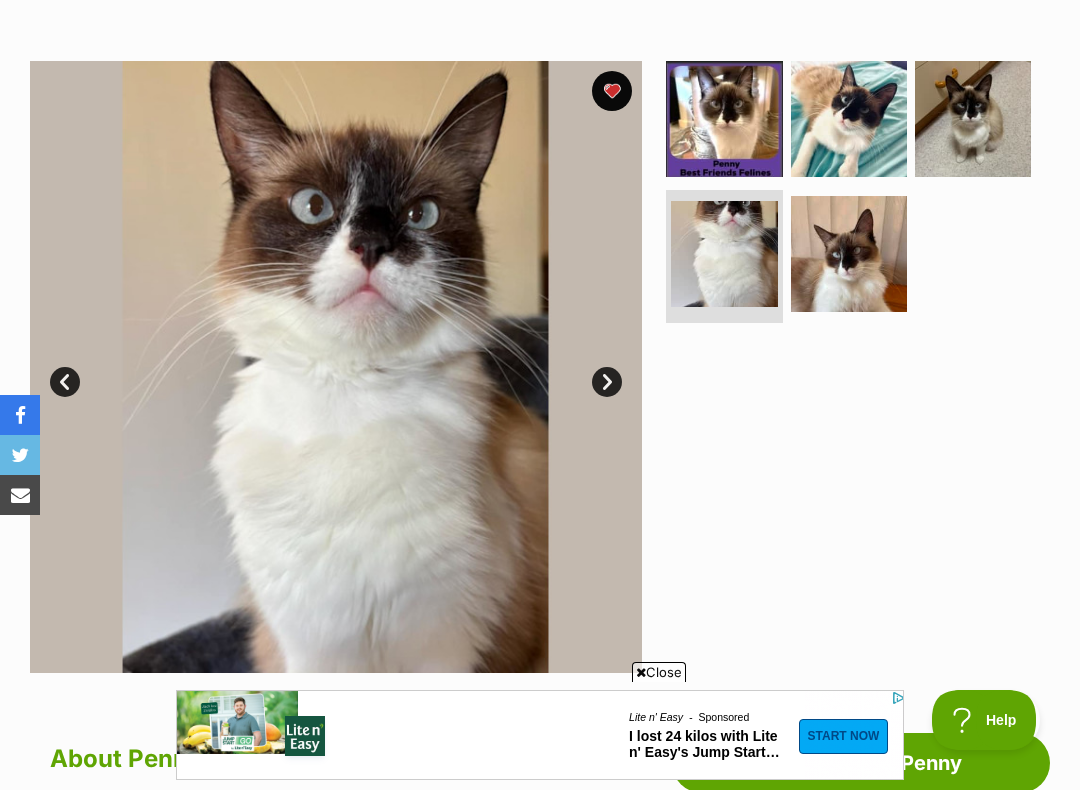 click on "Next" at bounding box center [607, 382] 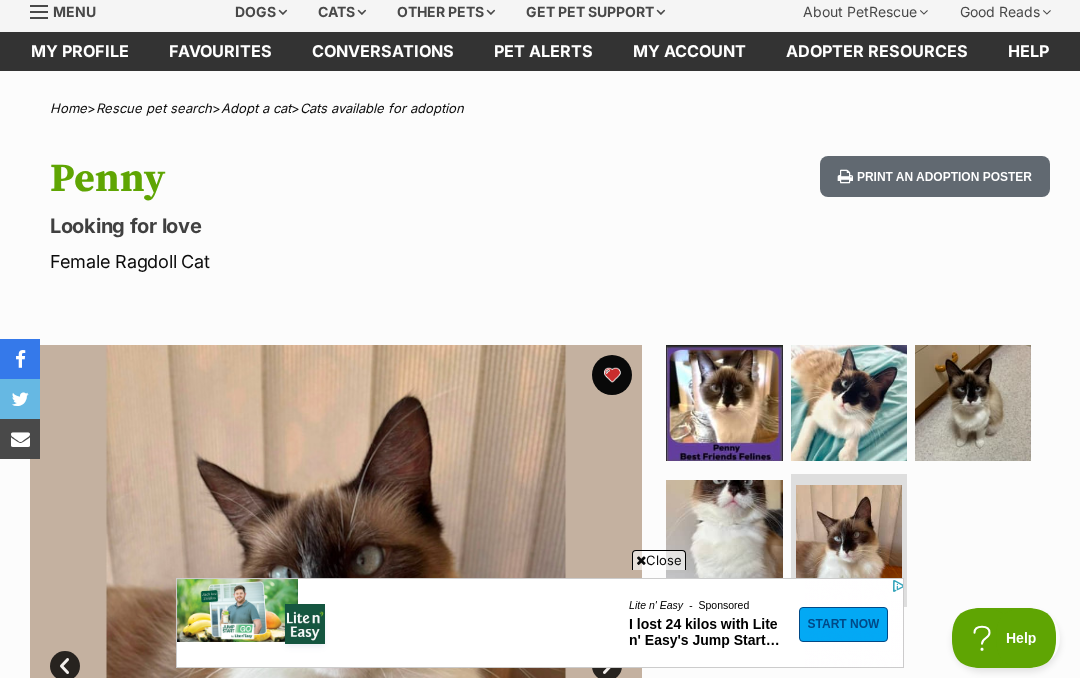 scroll, scrollTop: 0, scrollLeft: 0, axis: both 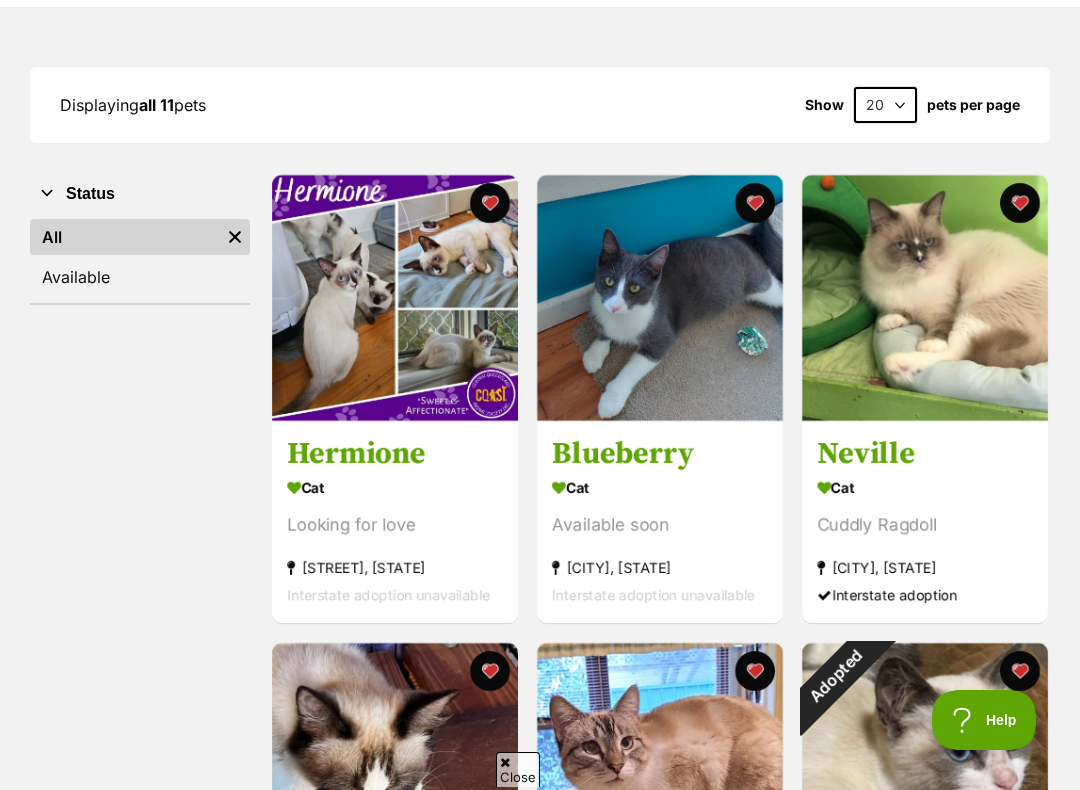 click at bounding box center (490, 203) 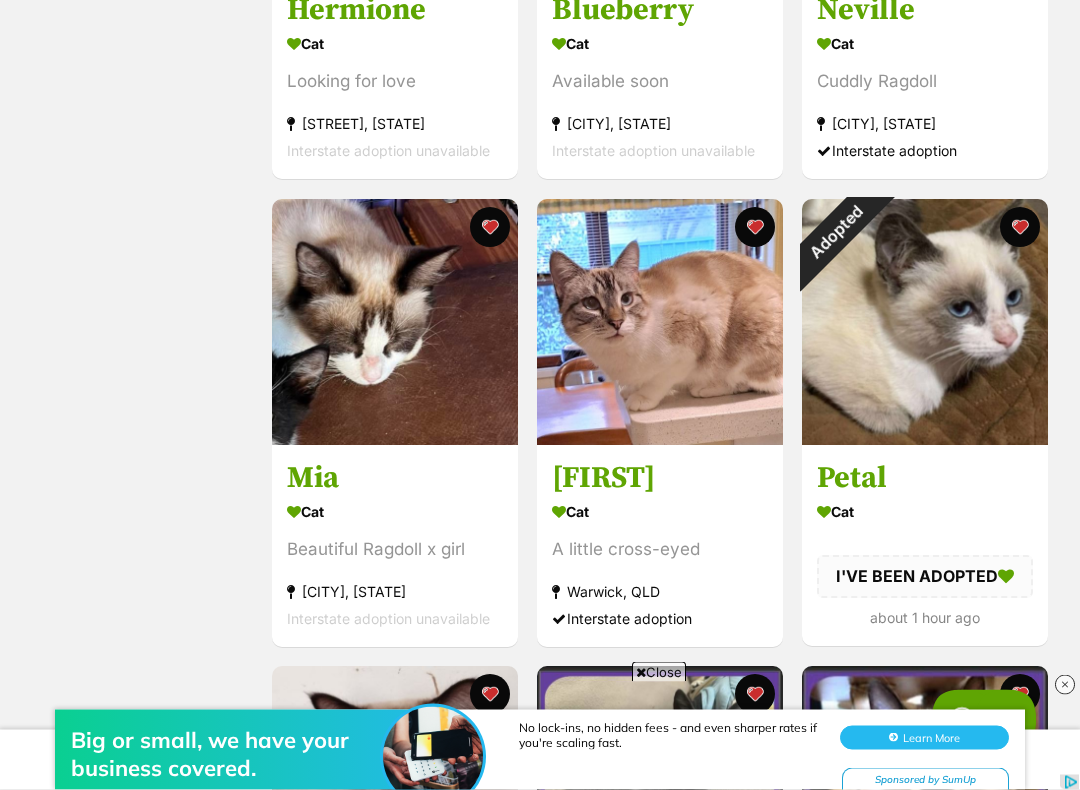 scroll, scrollTop: 678, scrollLeft: 0, axis: vertical 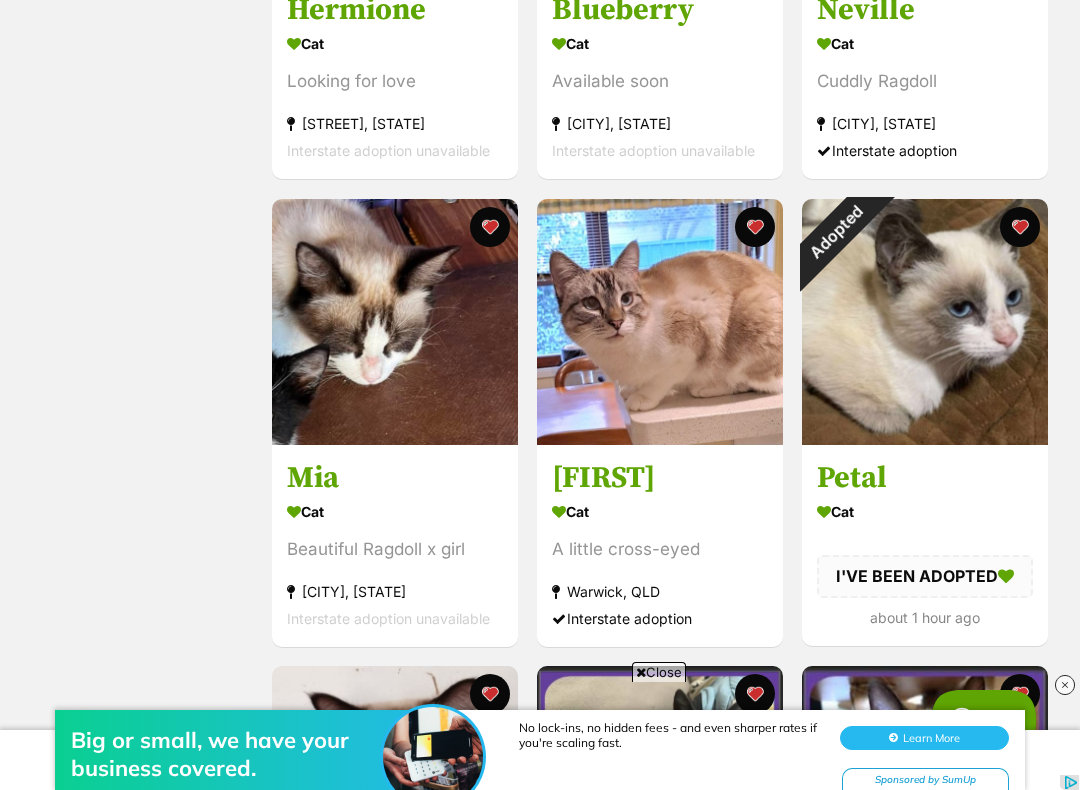 click at bounding box center (490, 227) 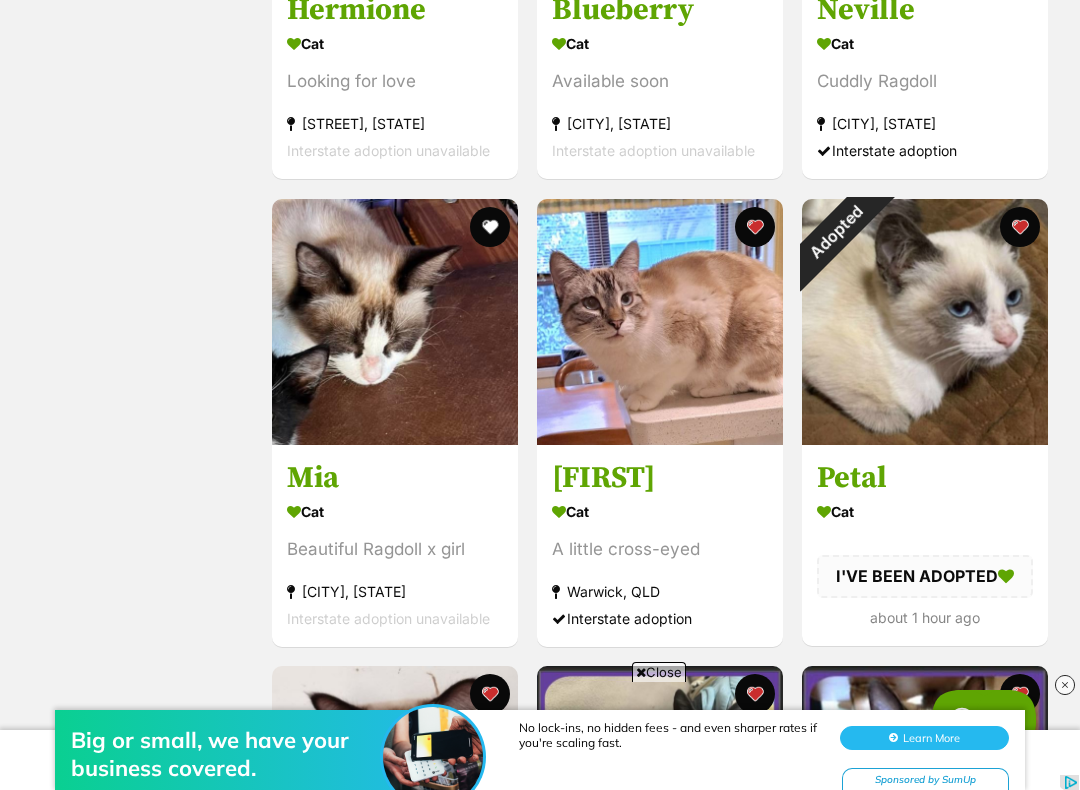 click on "Adopted" at bounding box center (835, 232) 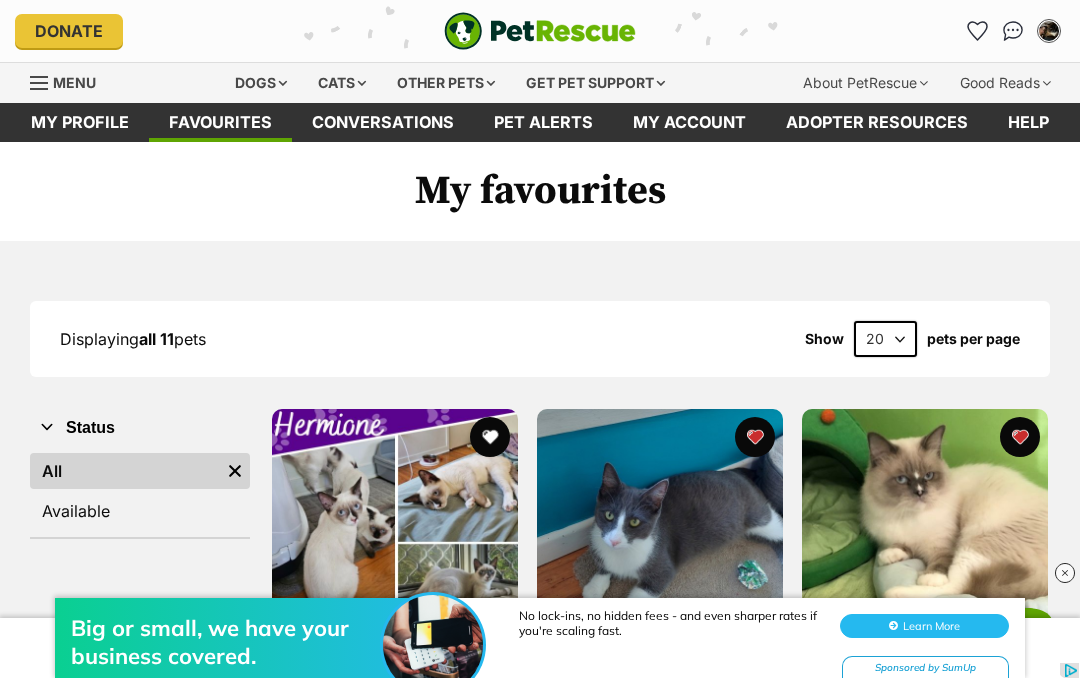 scroll, scrollTop: 734, scrollLeft: 0, axis: vertical 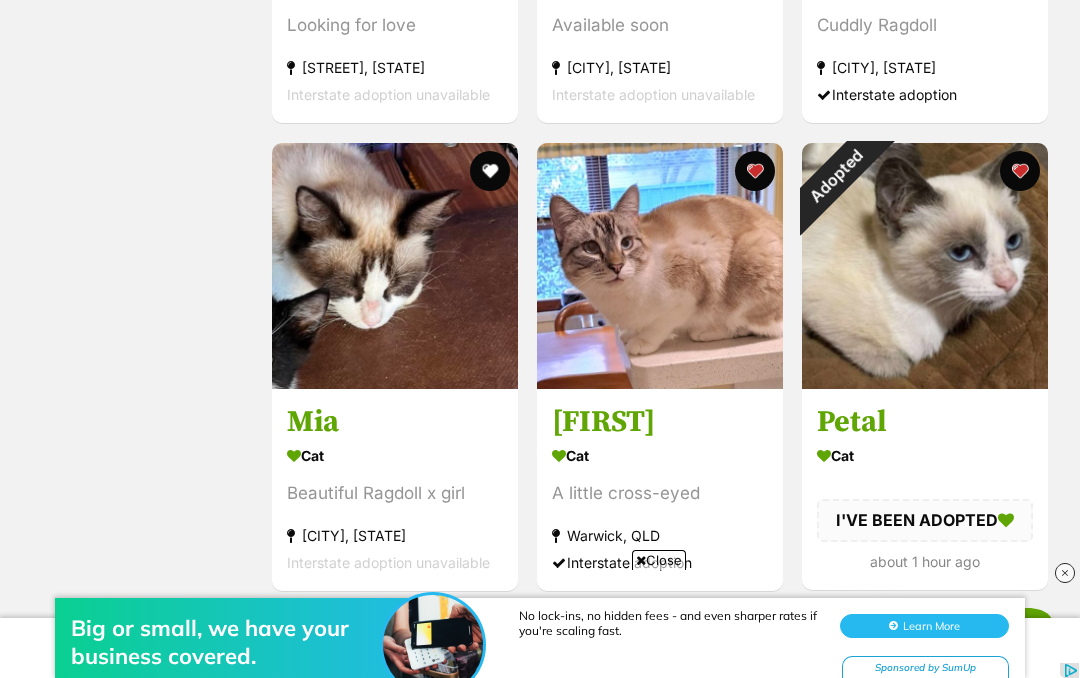click at bounding box center (1020, 171) 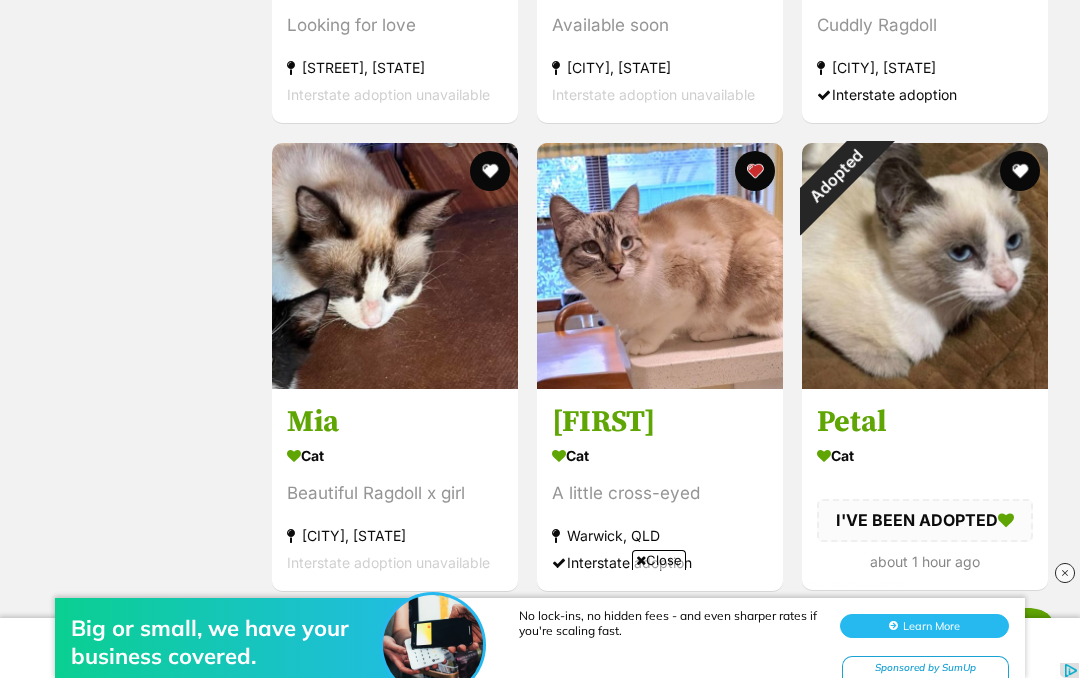 click at bounding box center [660, 266] 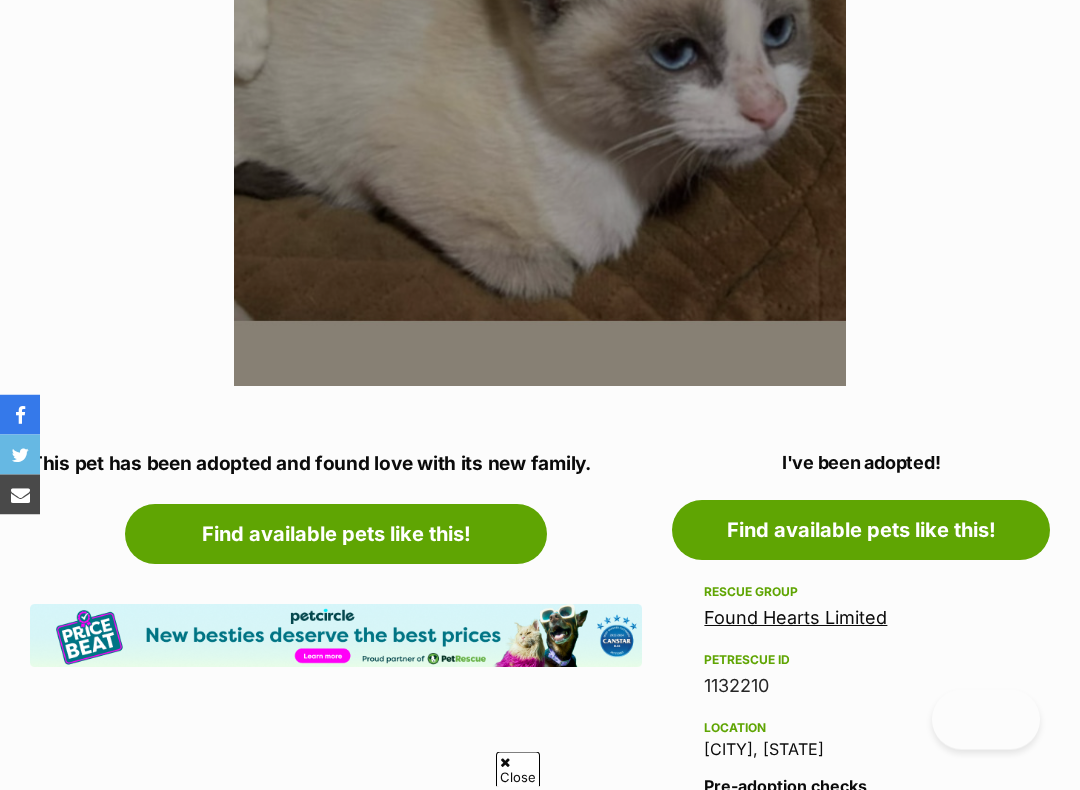 scroll, scrollTop: 569, scrollLeft: 0, axis: vertical 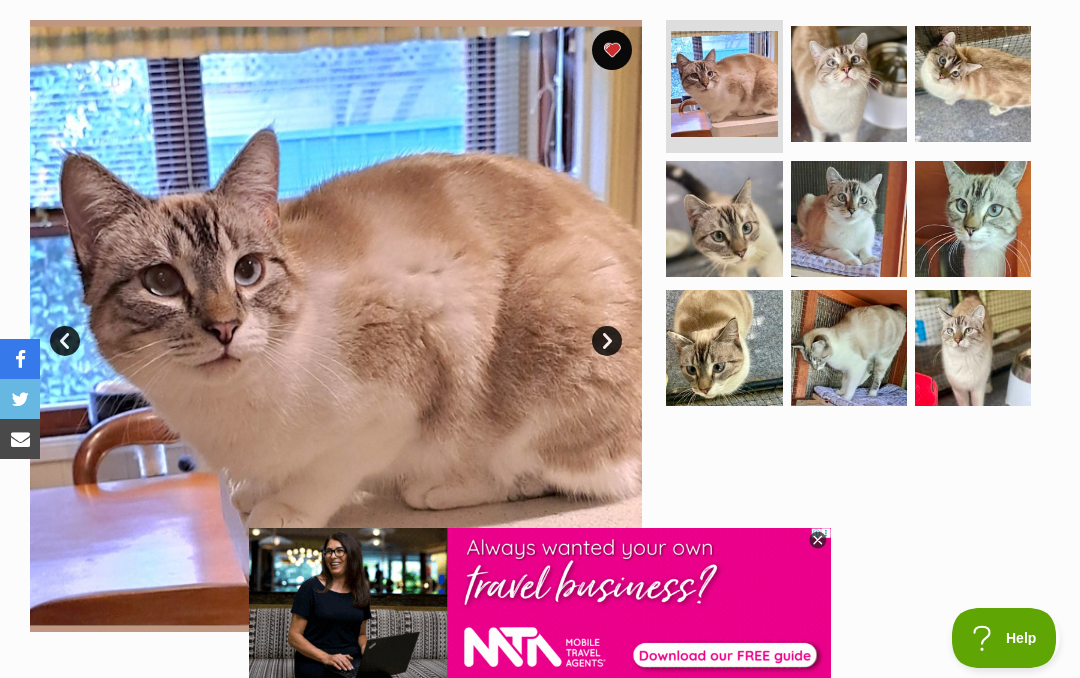 click on "Next" at bounding box center (607, 341) 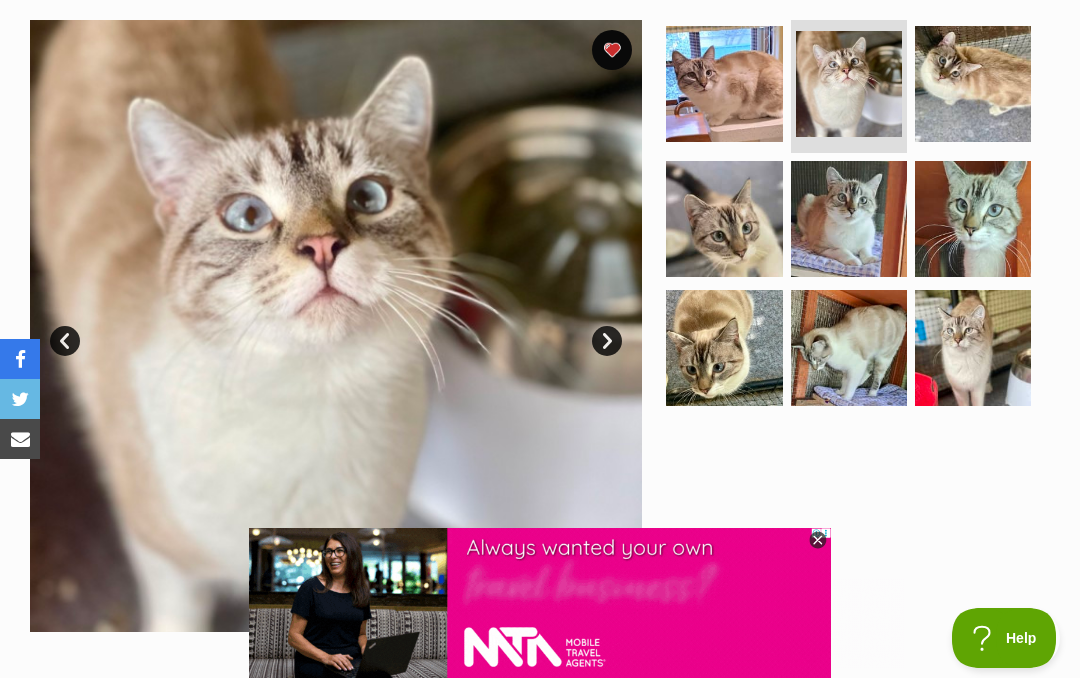 click on "Next" at bounding box center [607, 341] 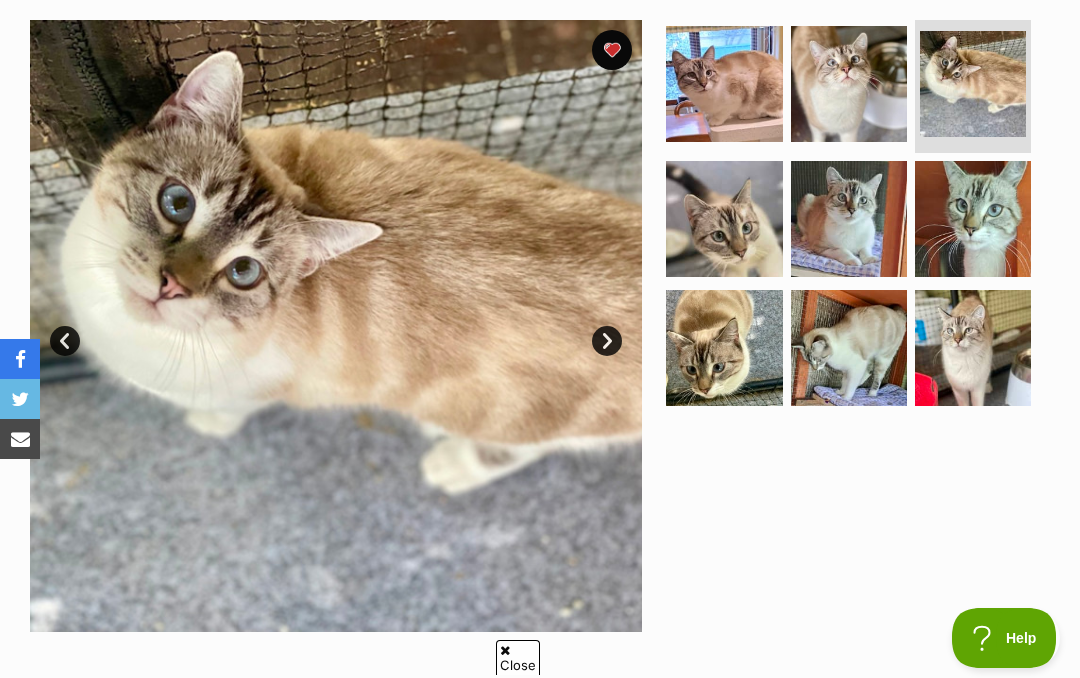 scroll, scrollTop: 0, scrollLeft: 0, axis: both 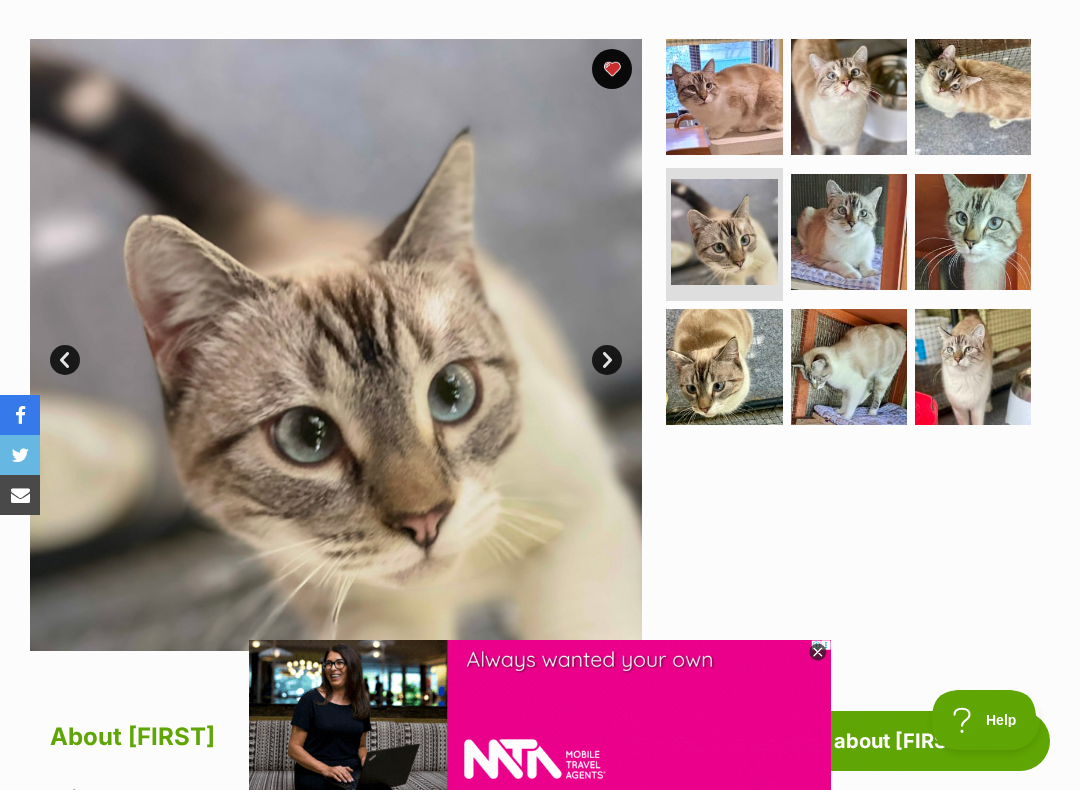 click on "Next" at bounding box center (607, 360) 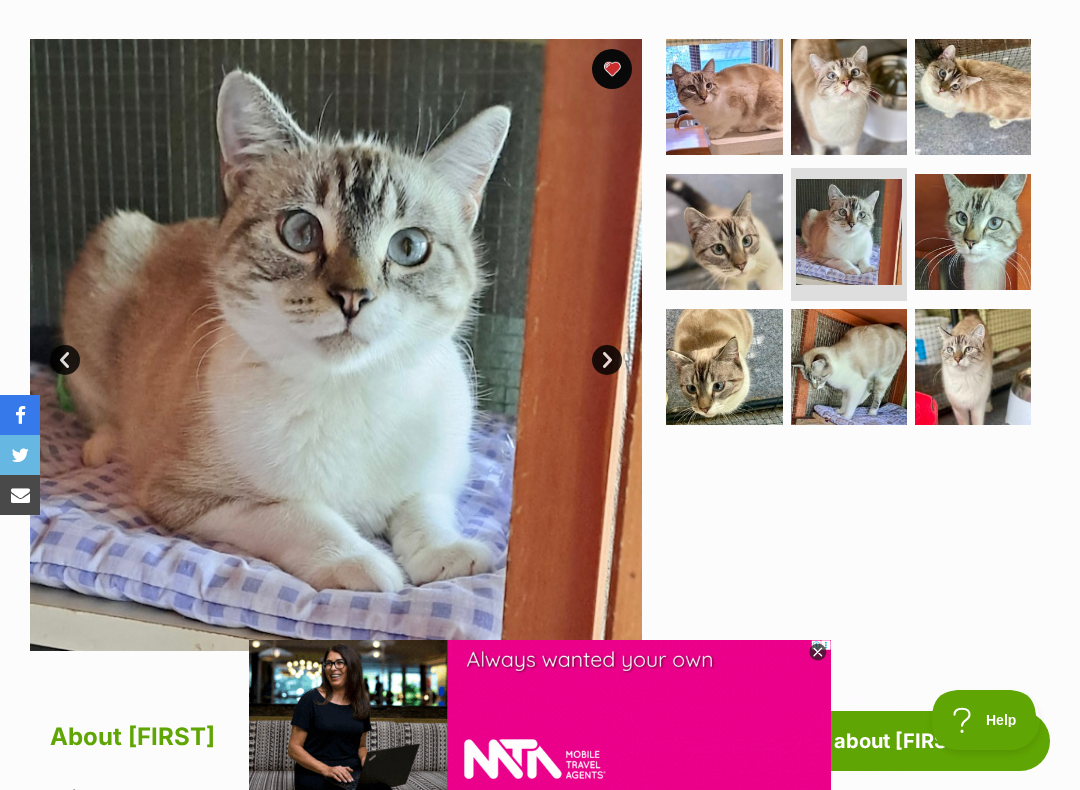 click on "Next" at bounding box center (607, 360) 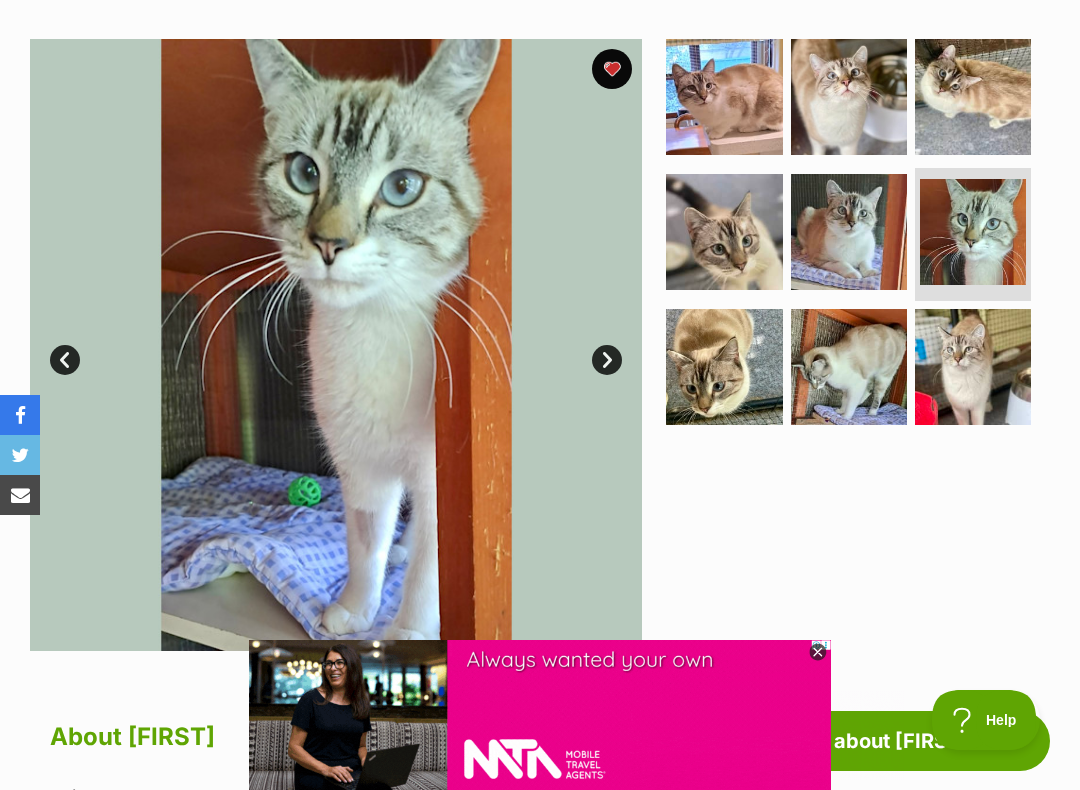 click on "Next" at bounding box center [607, 360] 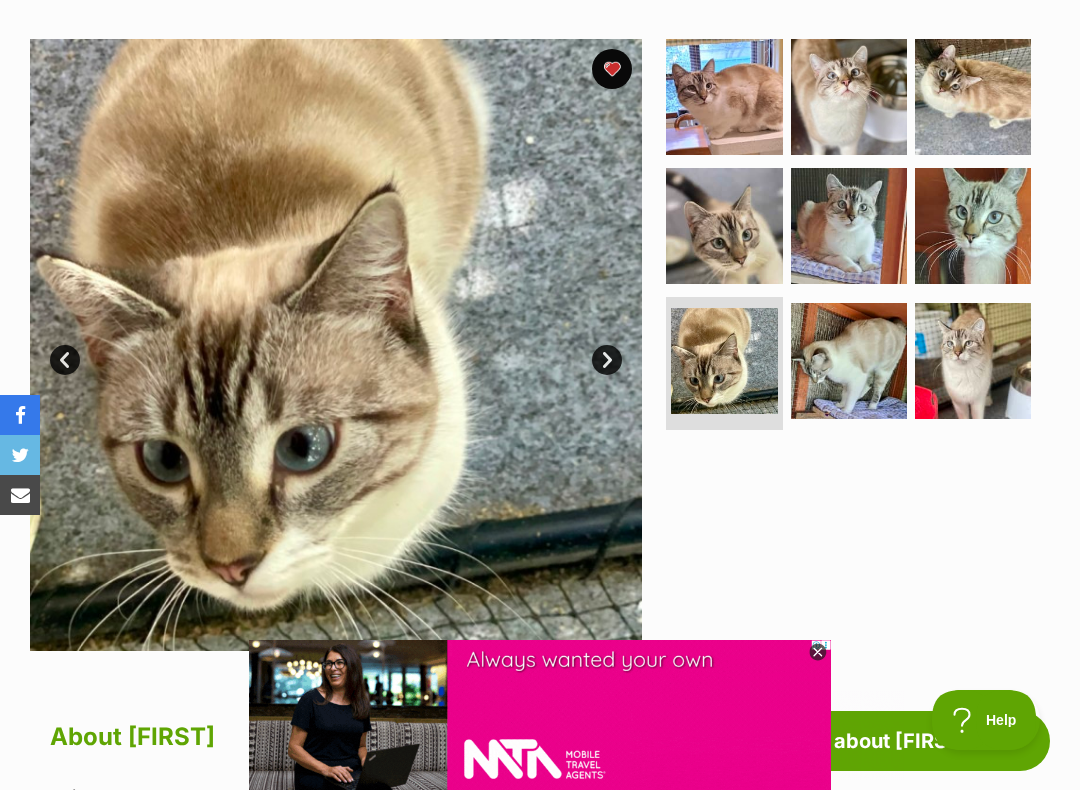 click on "Next" at bounding box center (607, 360) 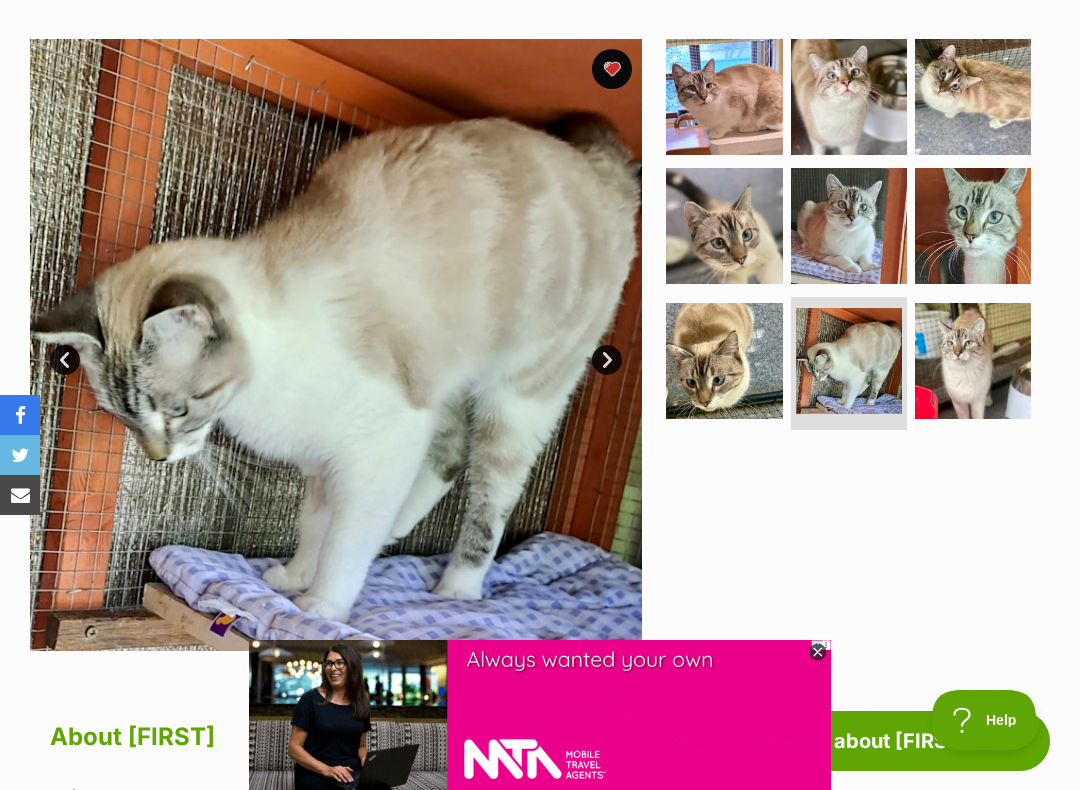 click on "Next" at bounding box center [607, 360] 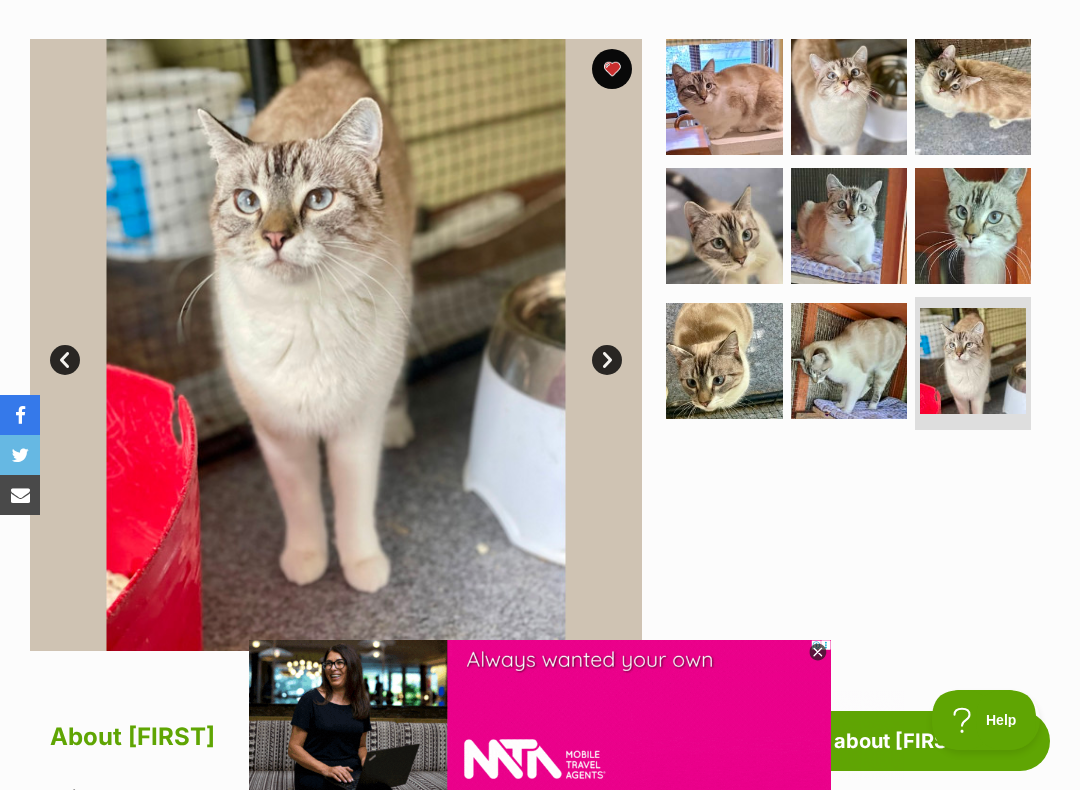 click on "Next" at bounding box center (607, 360) 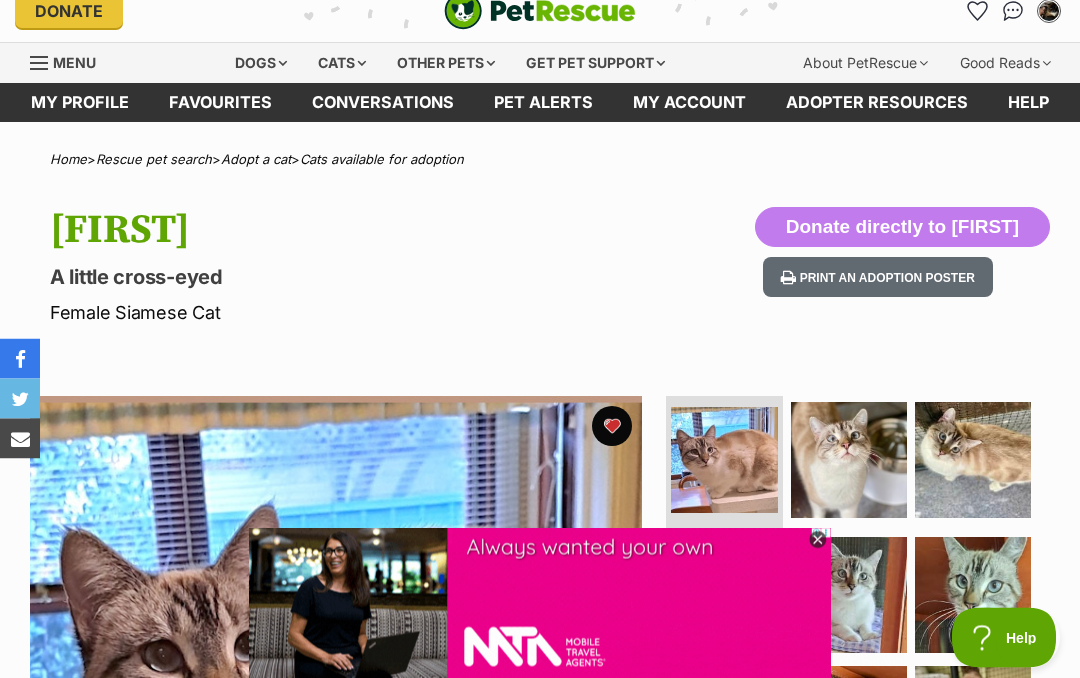 scroll, scrollTop: 0, scrollLeft: 0, axis: both 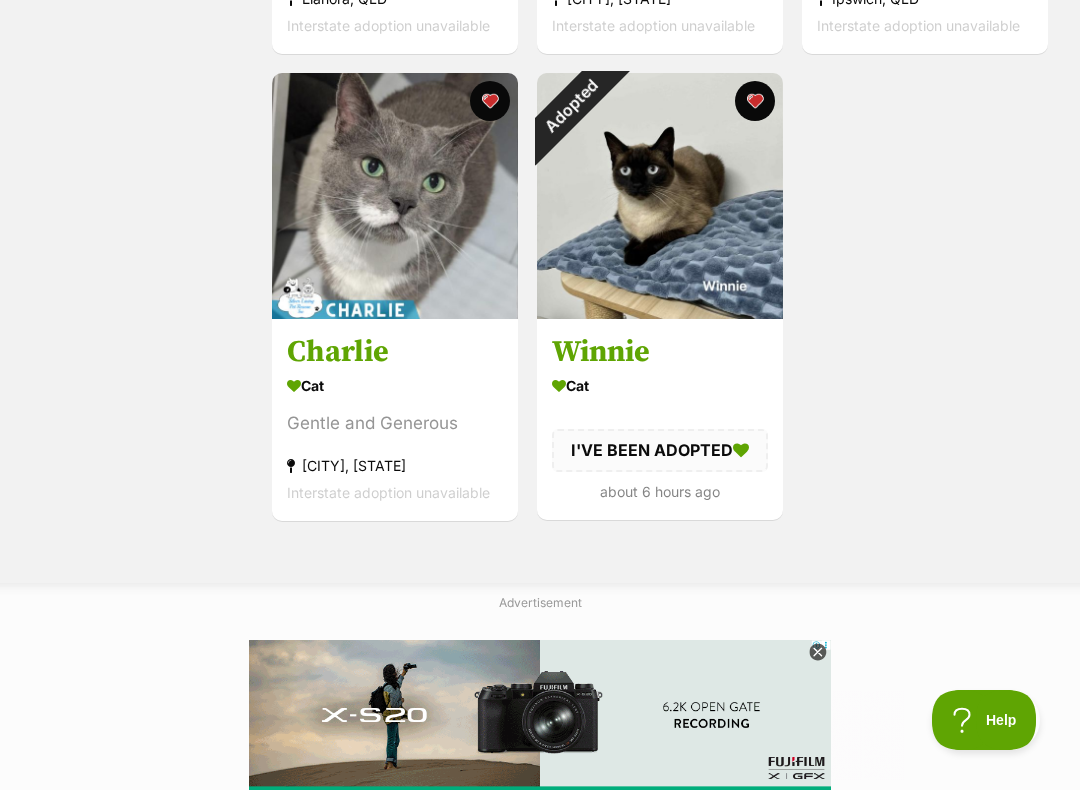 click on "Adopted" at bounding box center [570, 106] 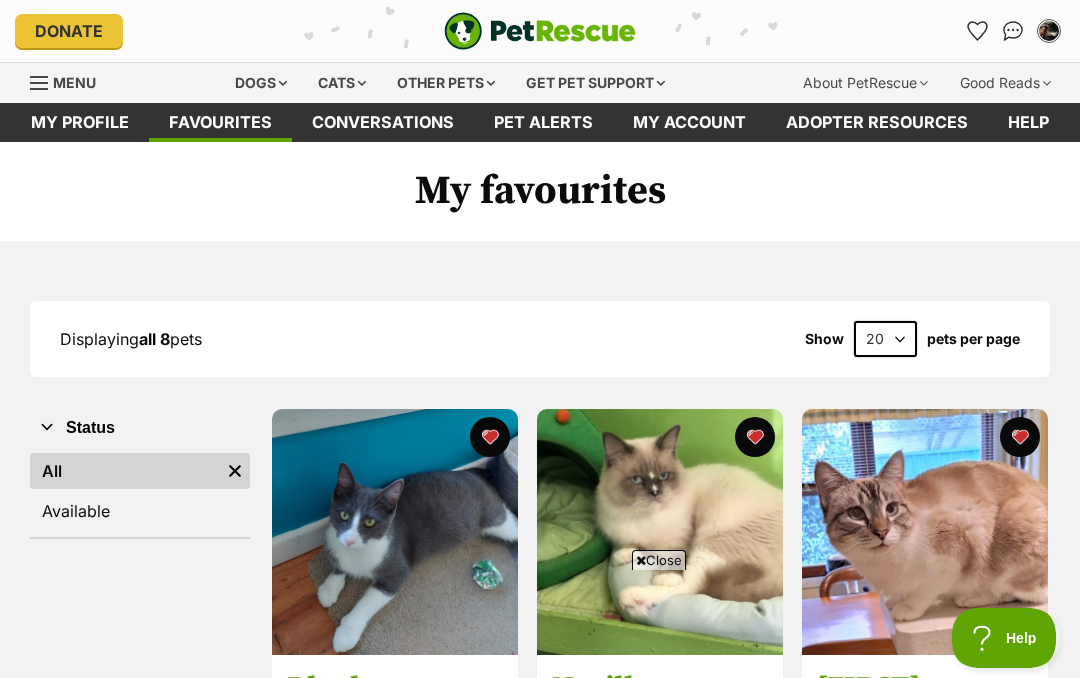 scroll, scrollTop: 1327, scrollLeft: 0, axis: vertical 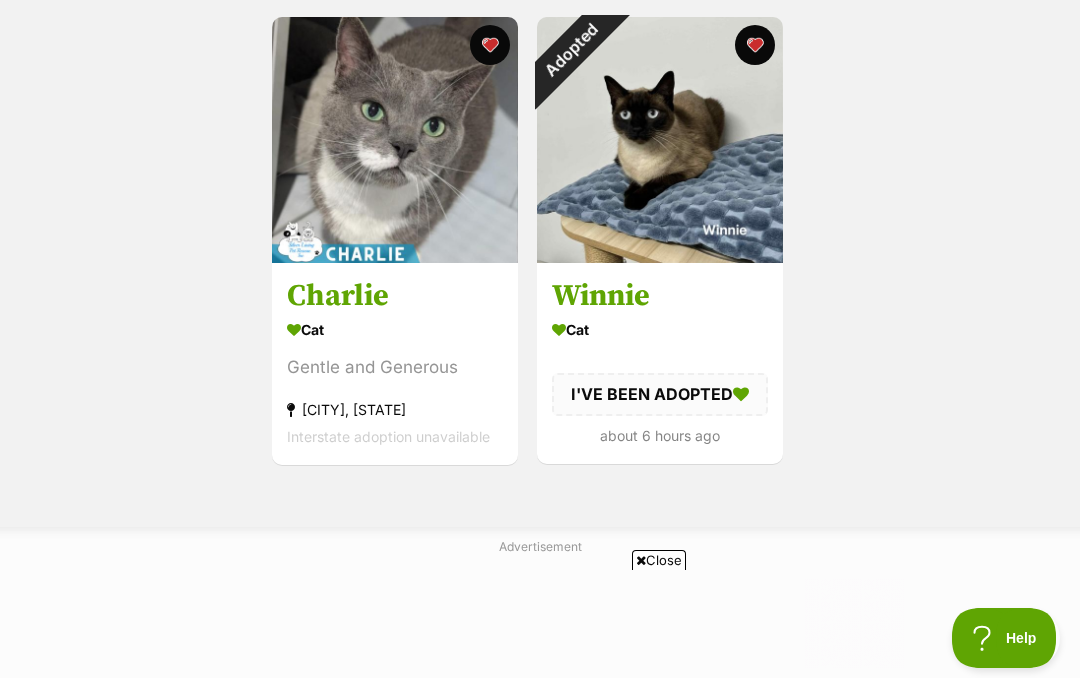 click at bounding box center (755, 45) 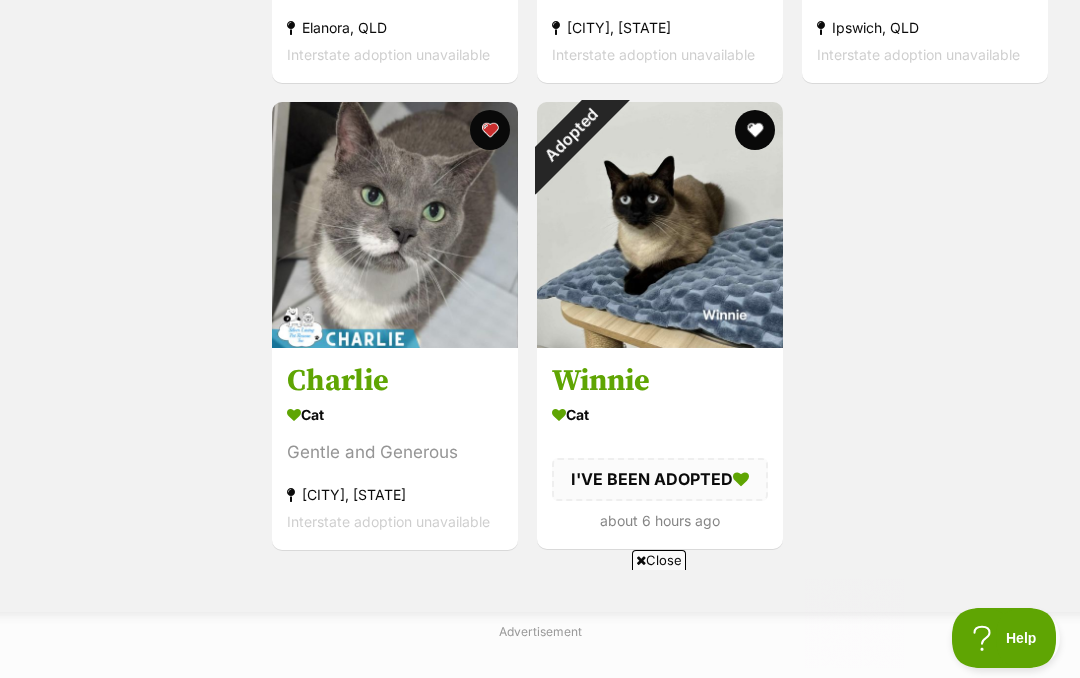 scroll, scrollTop: 1240, scrollLeft: 0, axis: vertical 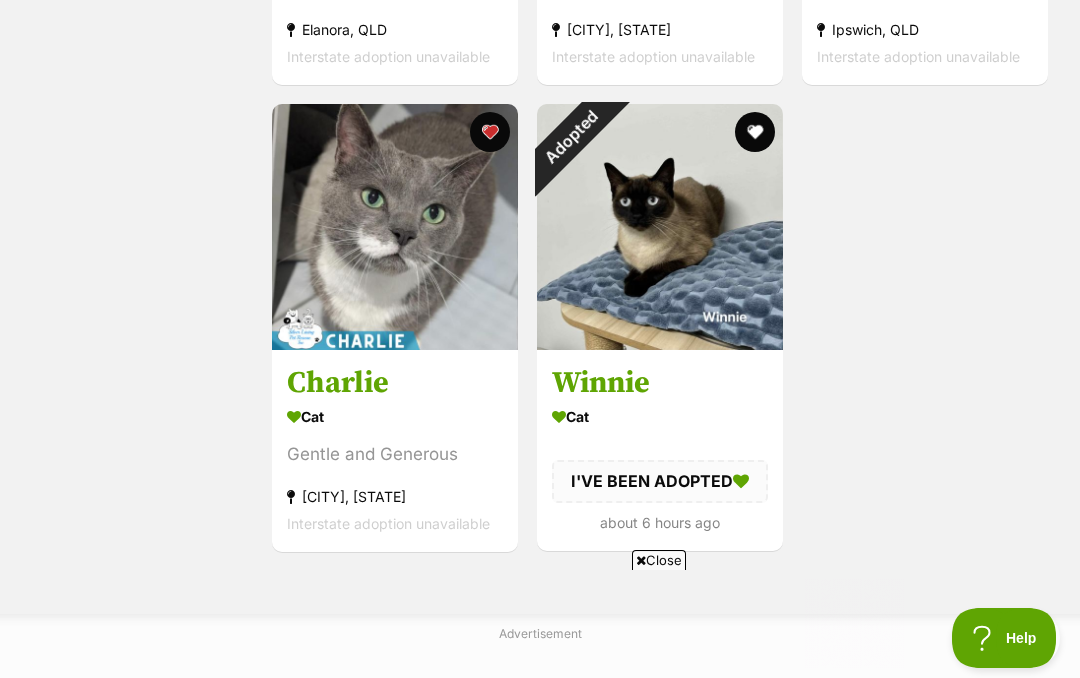 click at bounding box center (490, 132) 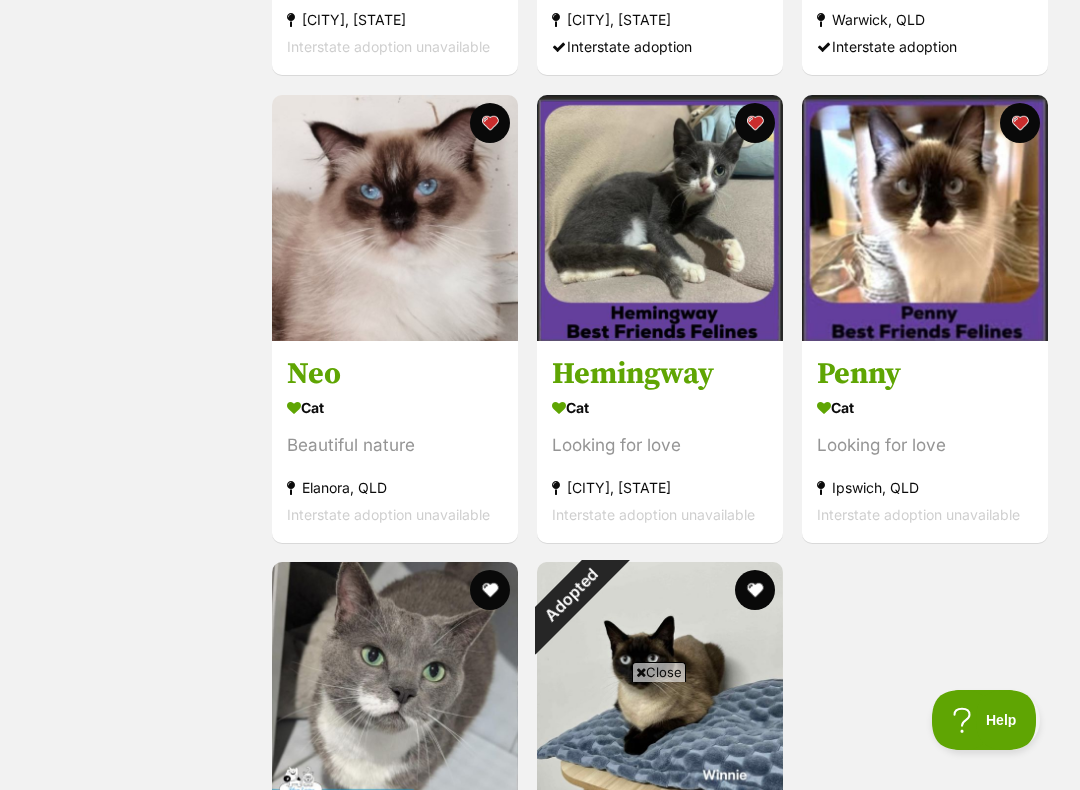 scroll, scrollTop: 802, scrollLeft: 0, axis: vertical 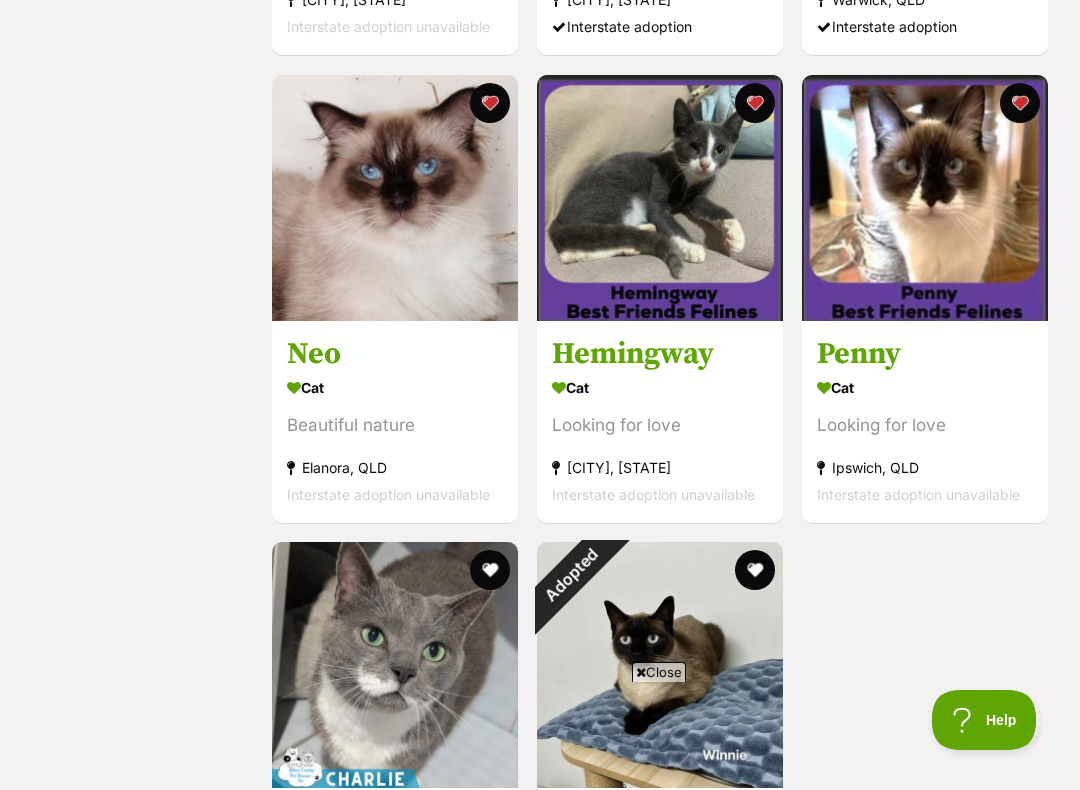 click at bounding box center [395, 198] 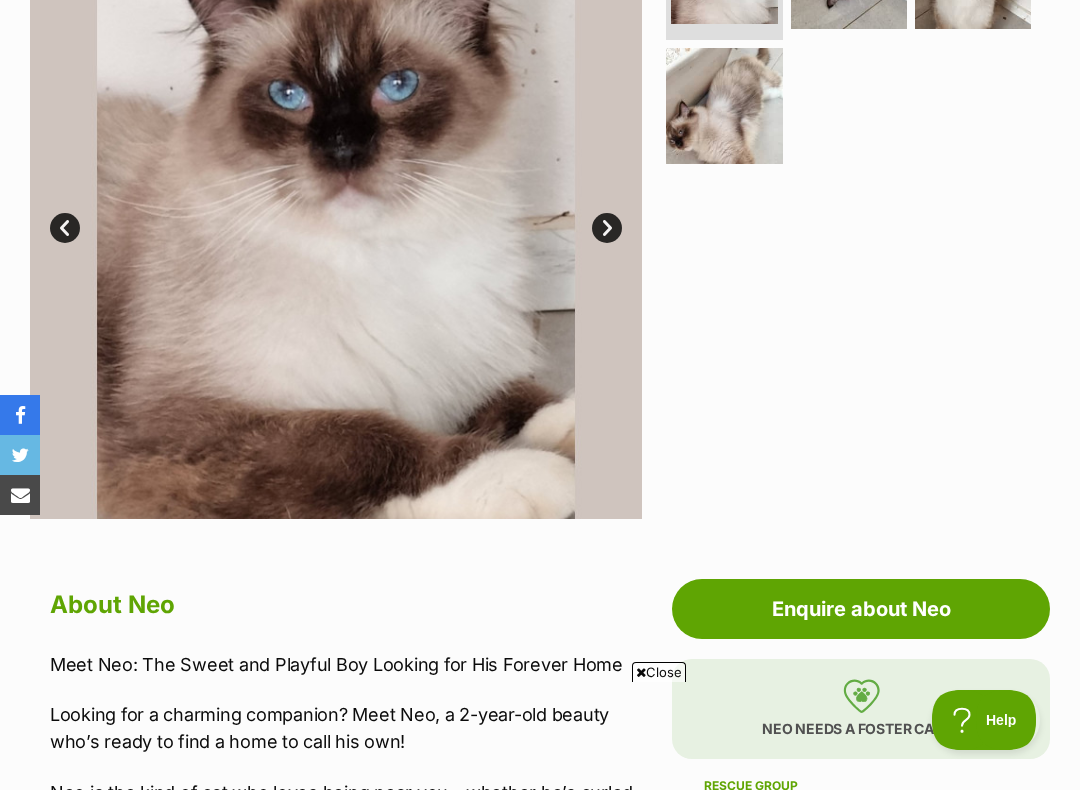 scroll, scrollTop: 678, scrollLeft: 0, axis: vertical 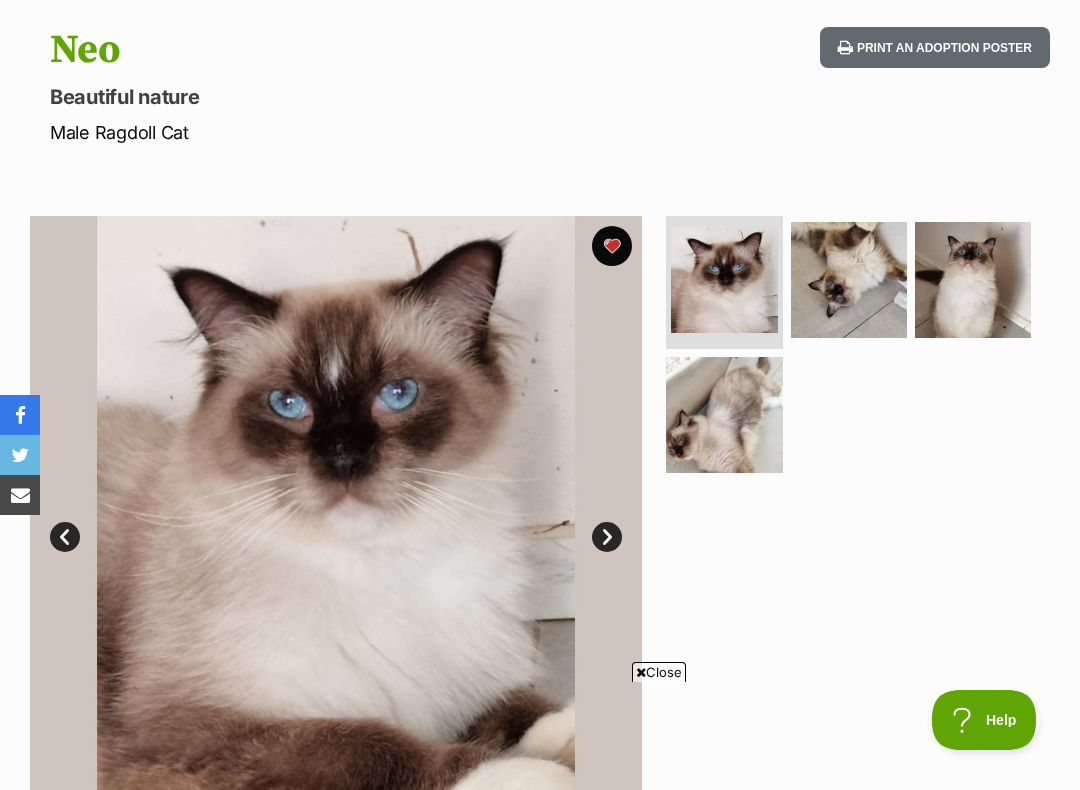 click on "Next" at bounding box center (607, 537) 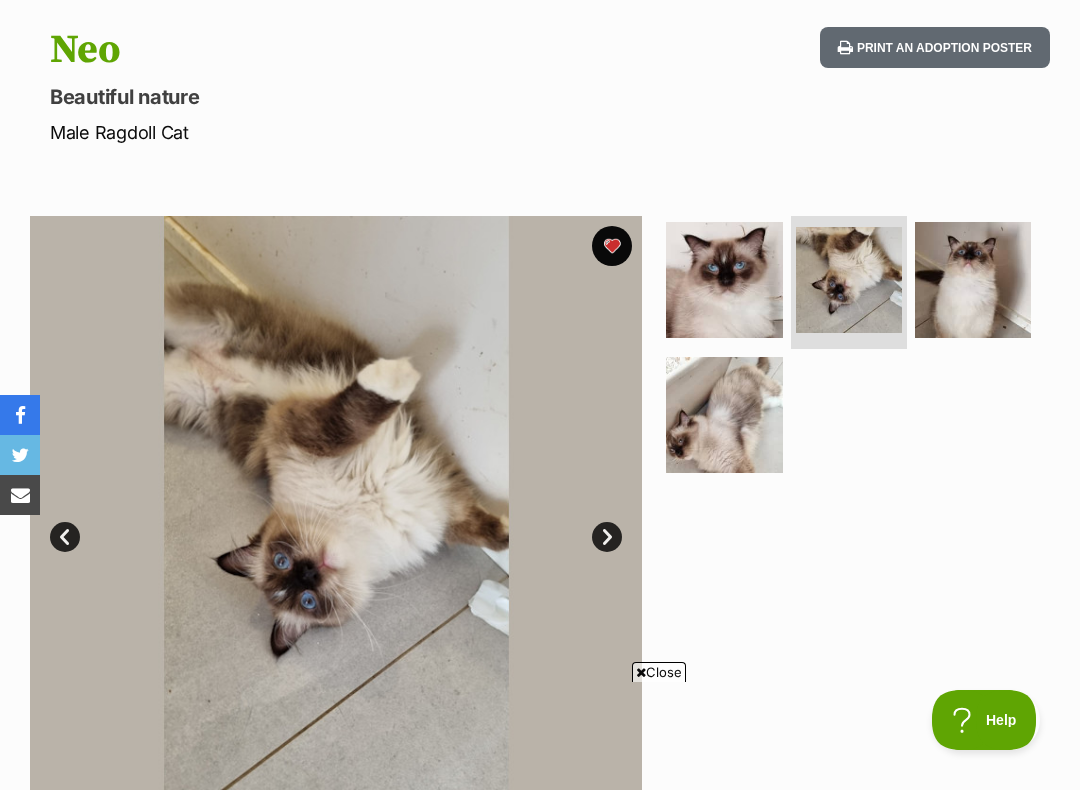 click on "Next" at bounding box center (607, 537) 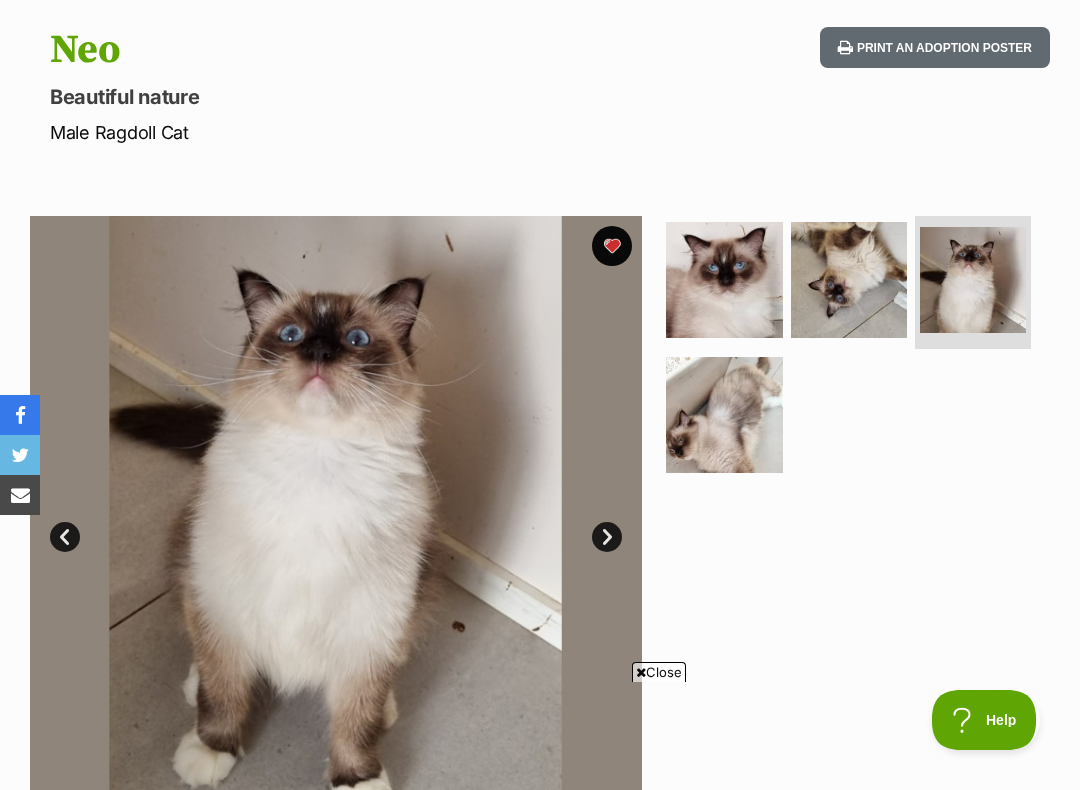 scroll, scrollTop: 0, scrollLeft: 0, axis: both 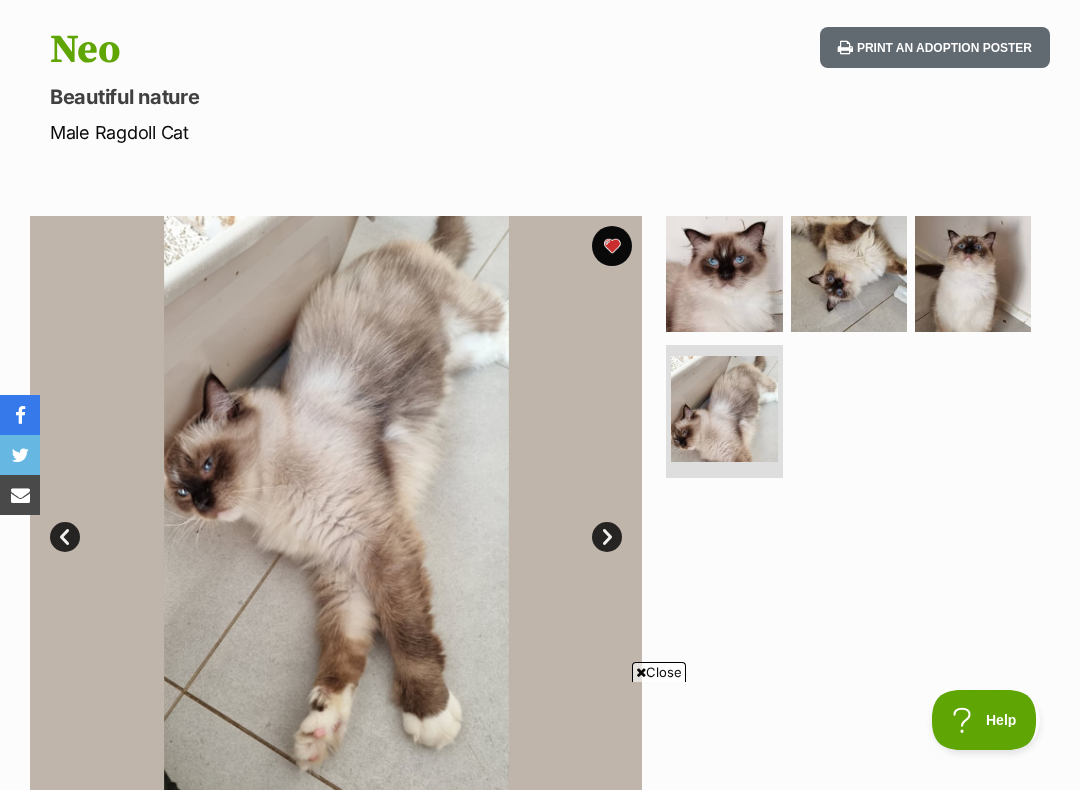 click on "Next" at bounding box center [607, 537] 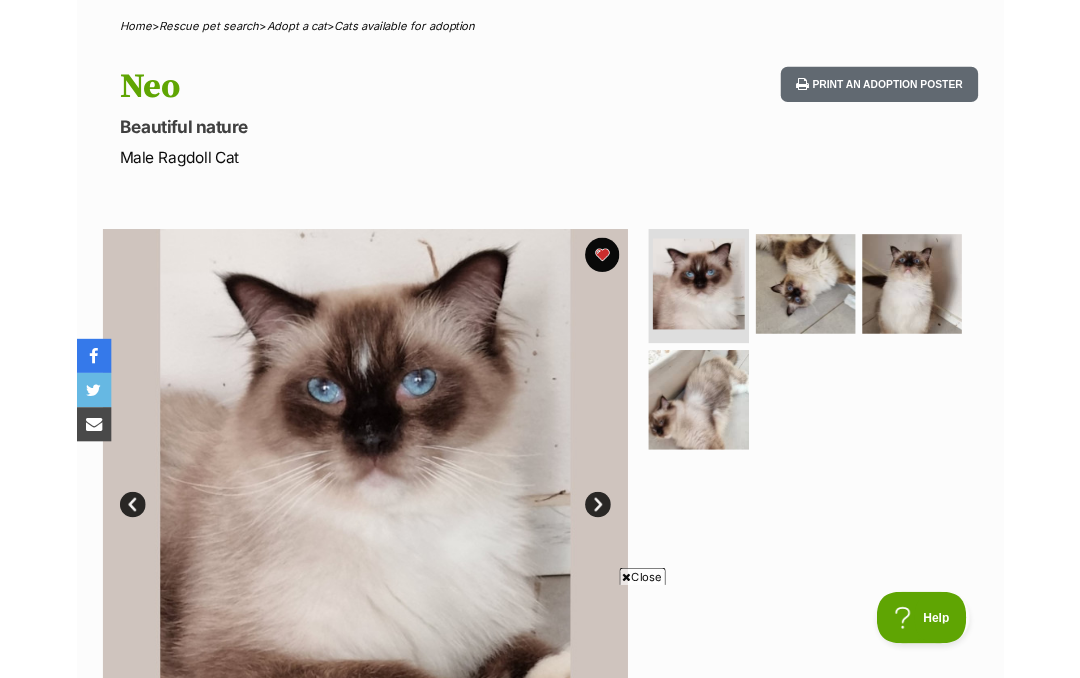 scroll, scrollTop: 0, scrollLeft: 0, axis: both 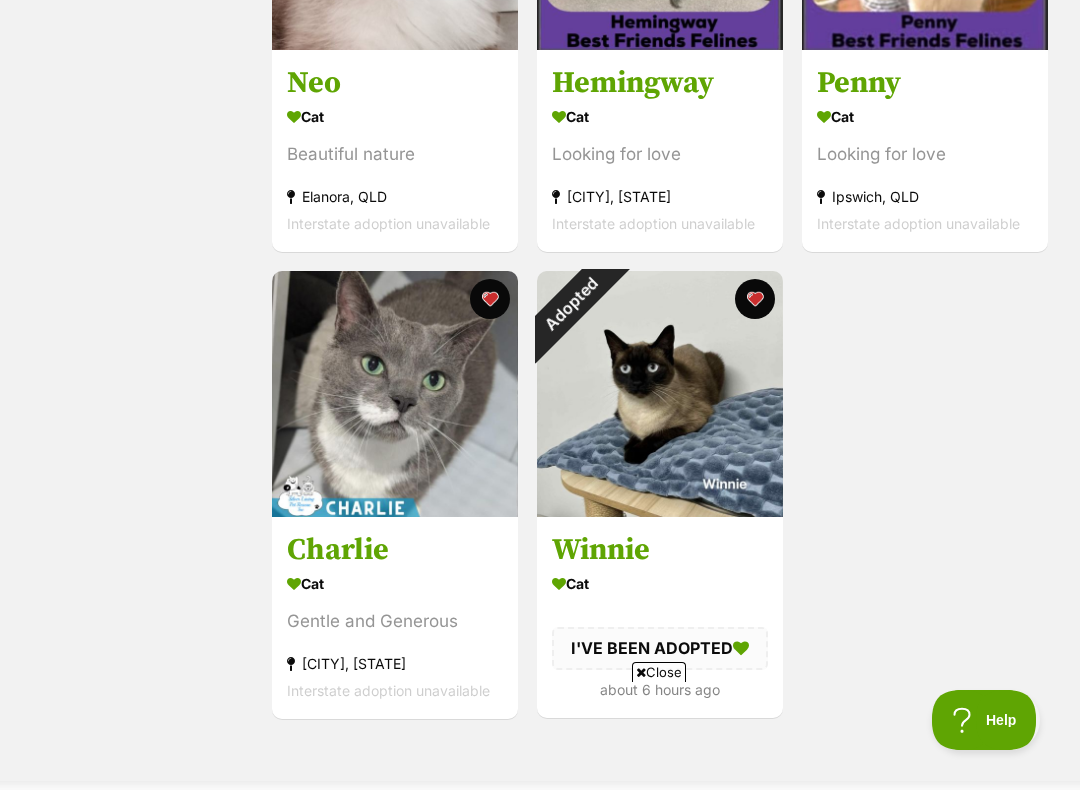 click at bounding box center [490, 299] 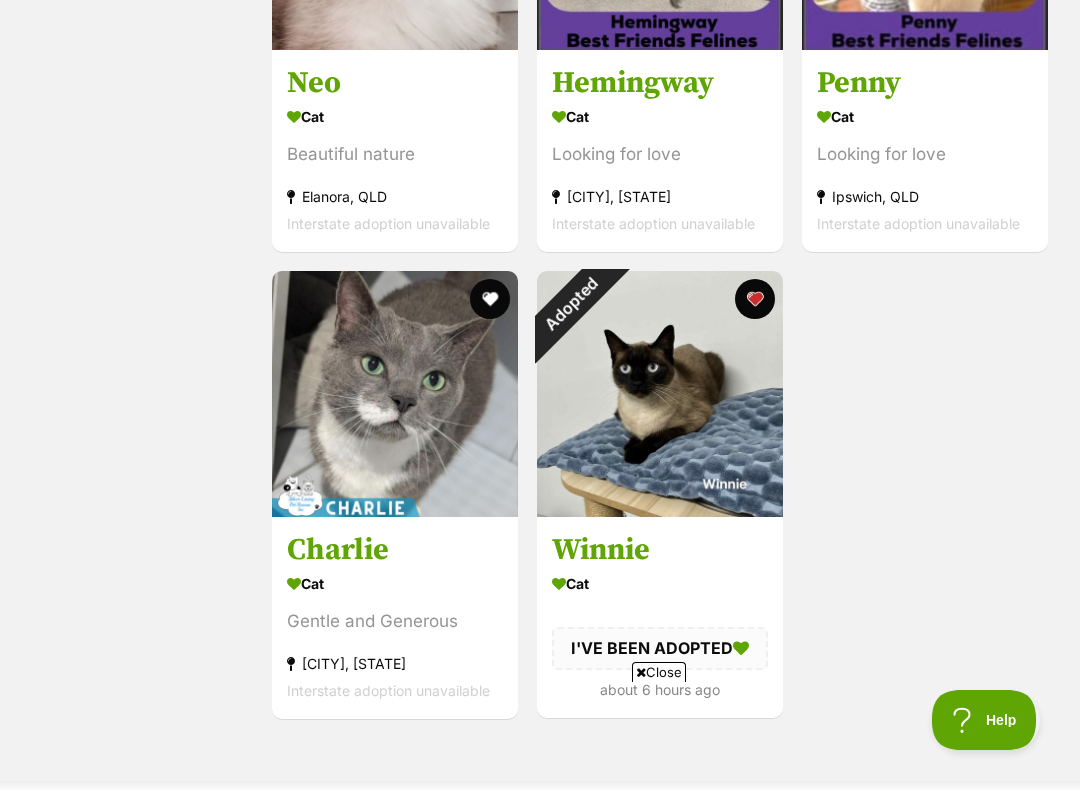 click on "Adopted" at bounding box center [570, 304] 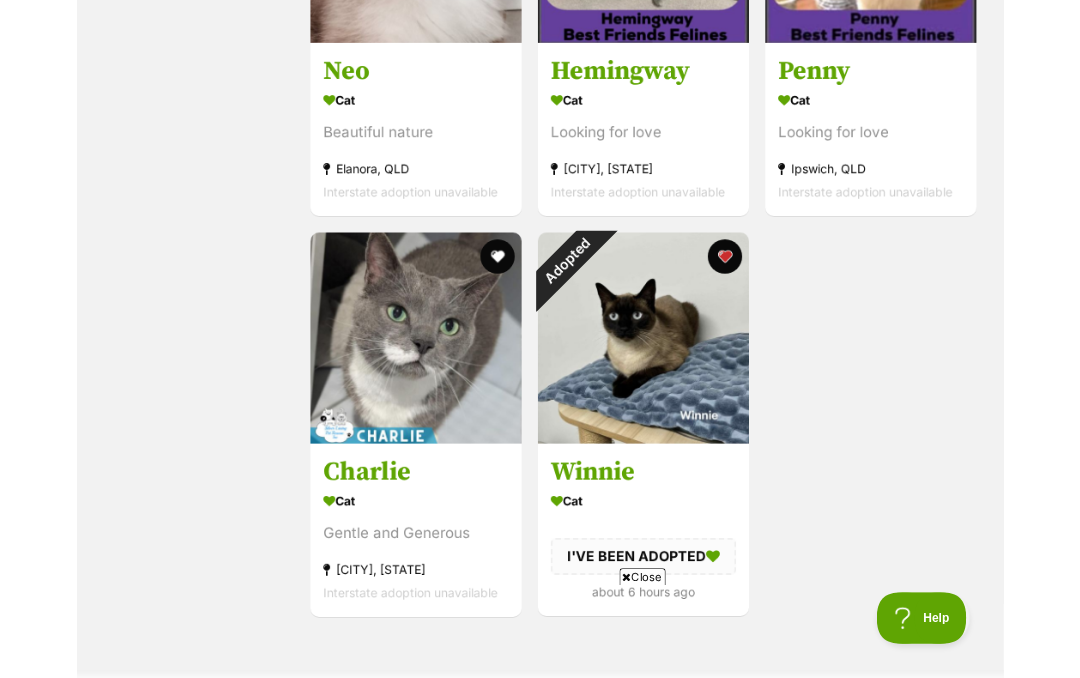 scroll, scrollTop: 1129, scrollLeft: 0, axis: vertical 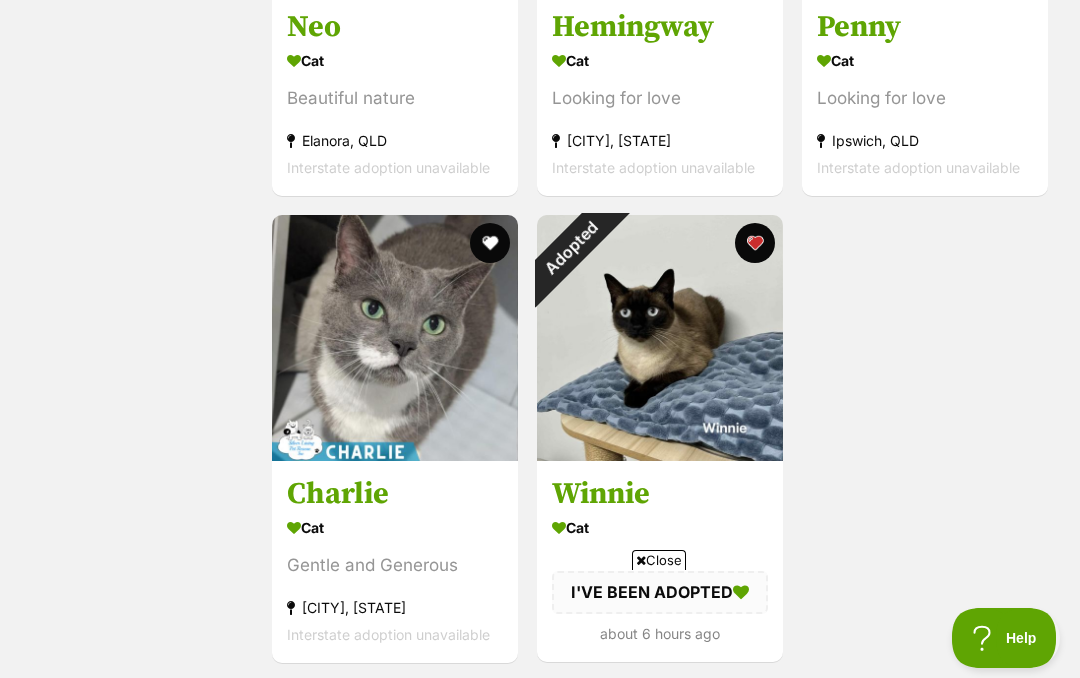 click at bounding box center [755, 243] 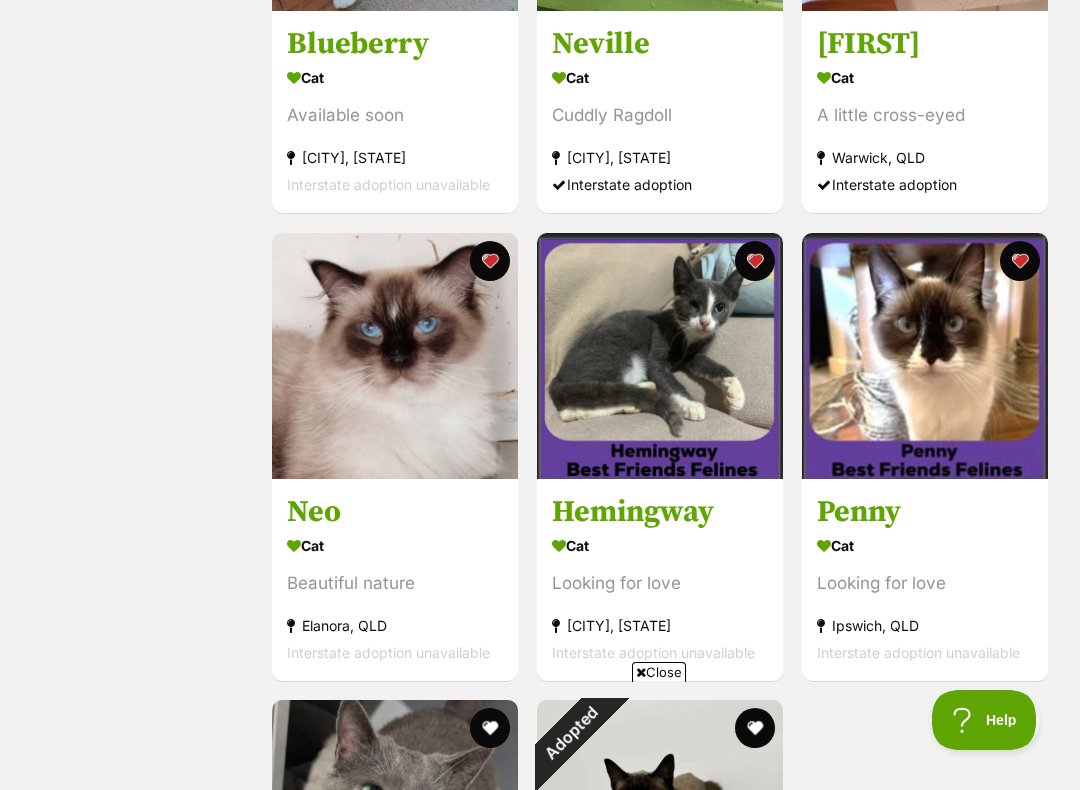 scroll, scrollTop: 0, scrollLeft: 0, axis: both 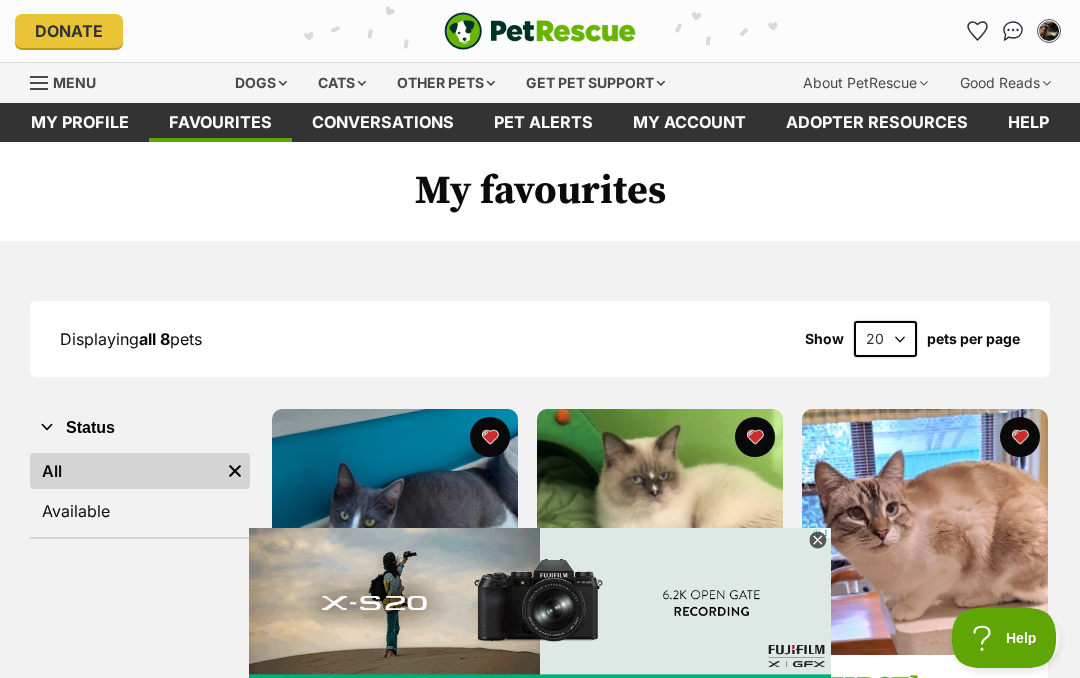 click 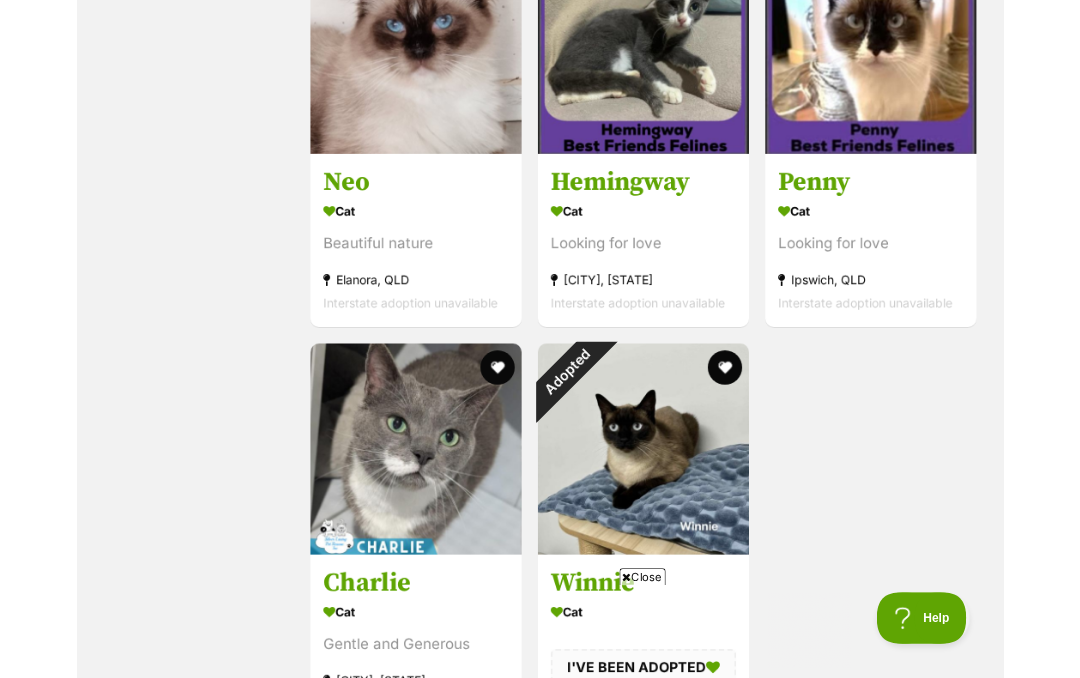 scroll, scrollTop: 1000, scrollLeft: 0, axis: vertical 